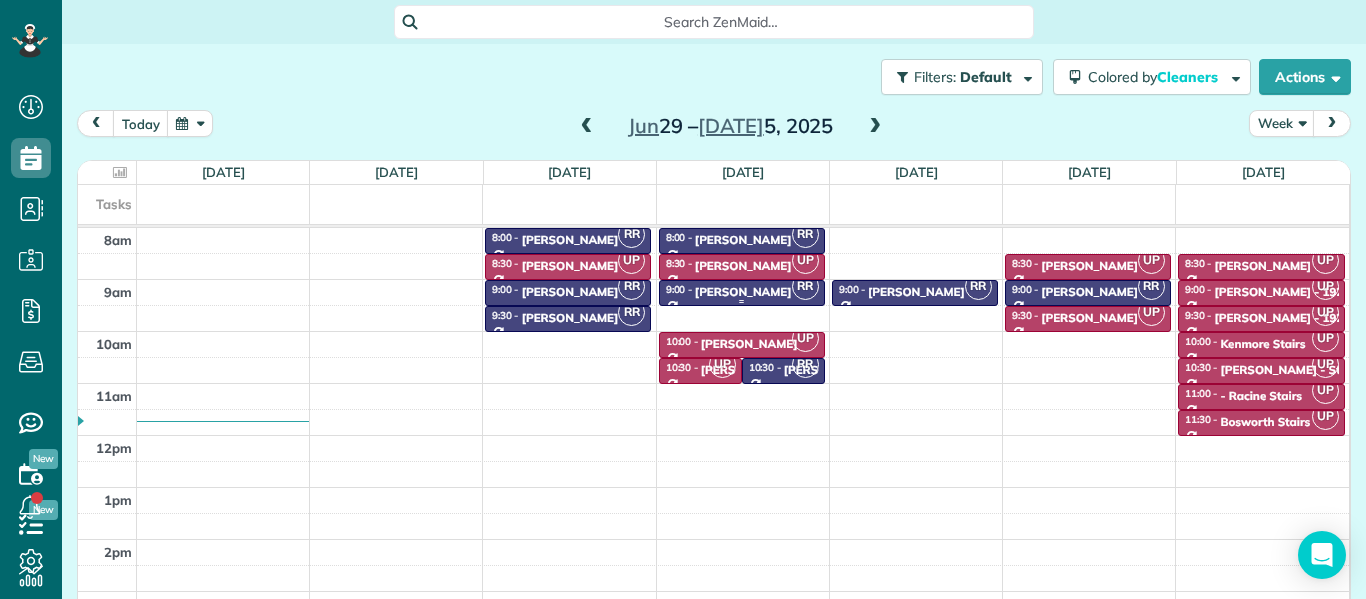 scroll, scrollTop: 0, scrollLeft: 0, axis: both 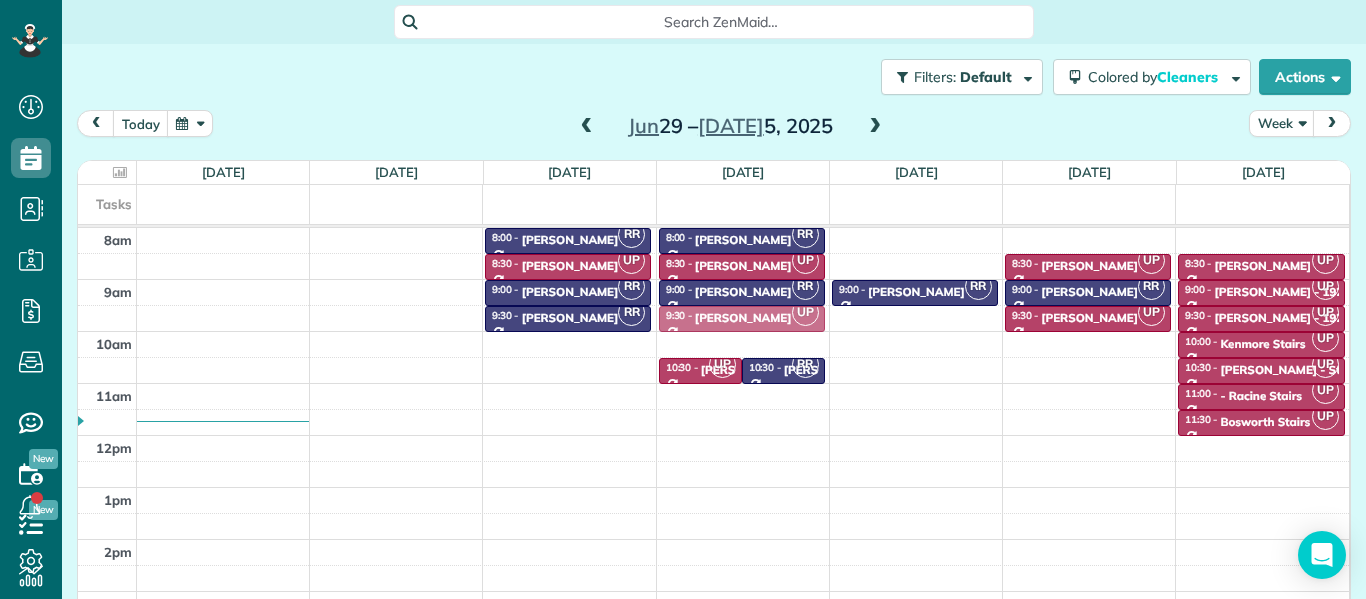 drag, startPoint x: 707, startPoint y: 356, endPoint x: 702, endPoint y: 331, distance: 25.495098 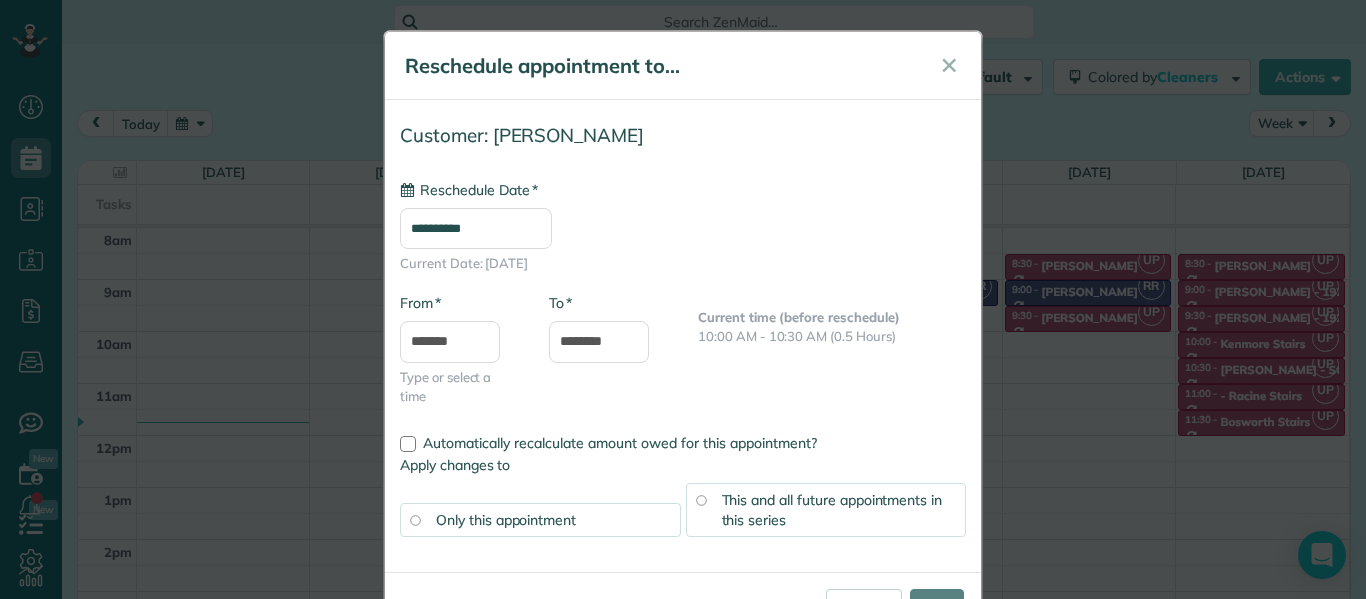 type on "**********" 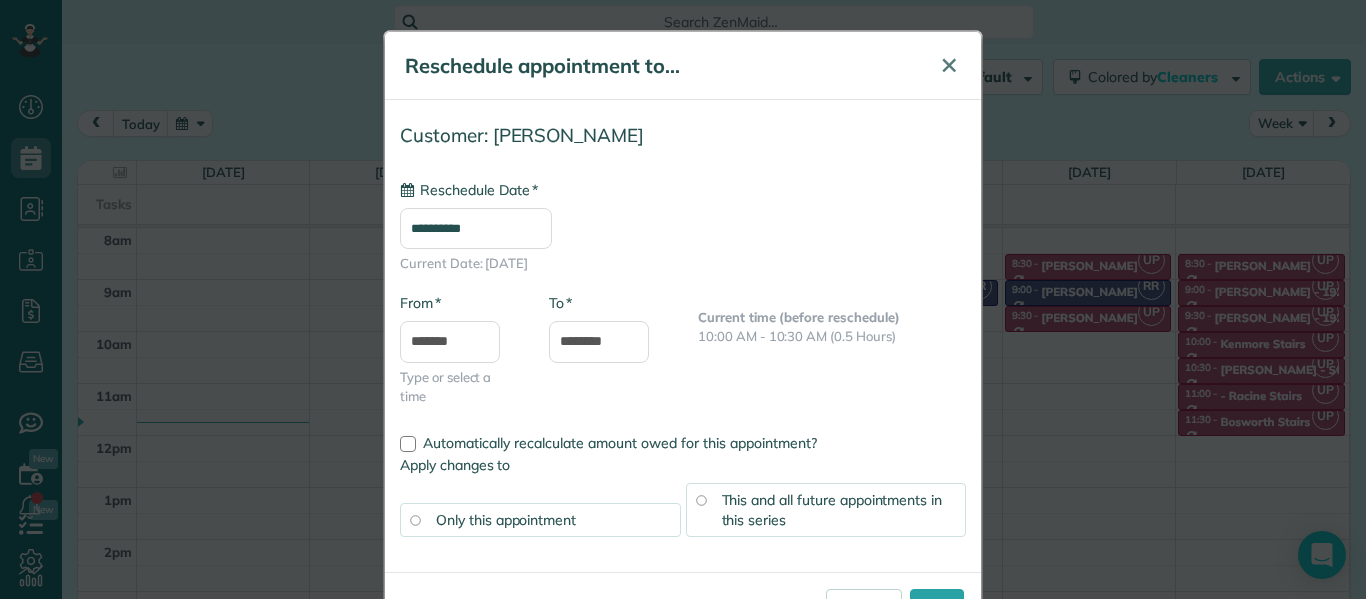 click on "✕" at bounding box center (949, 65) 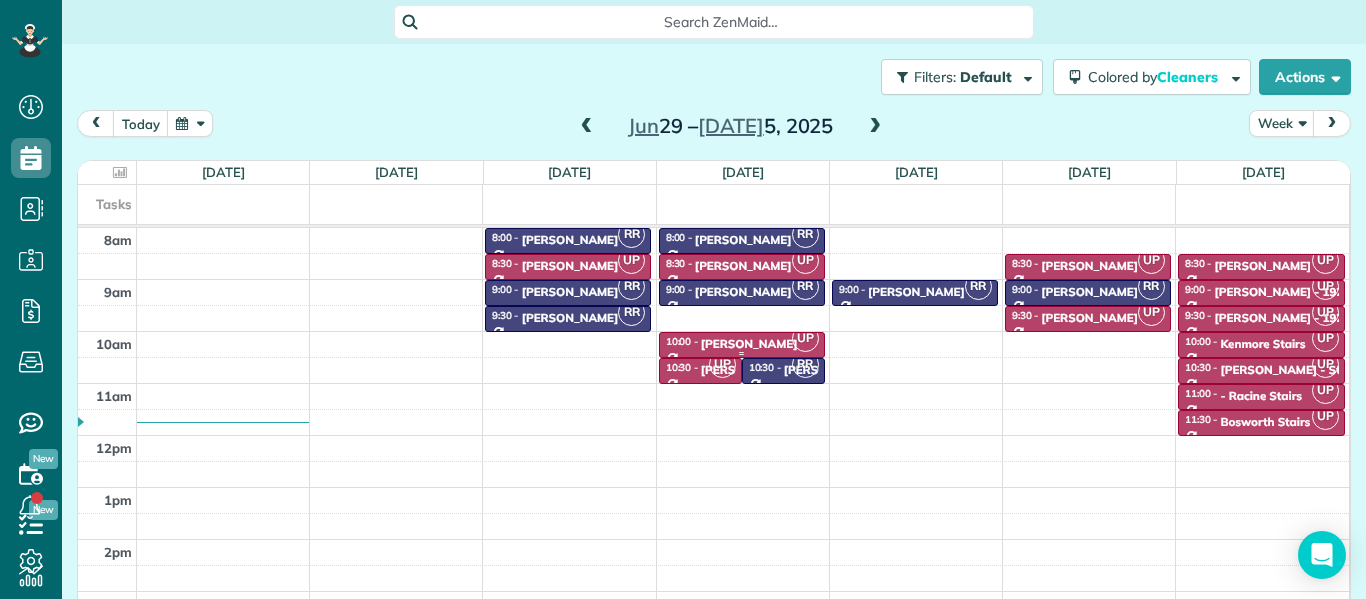 click on "[PERSON_NAME]" at bounding box center (749, 344) 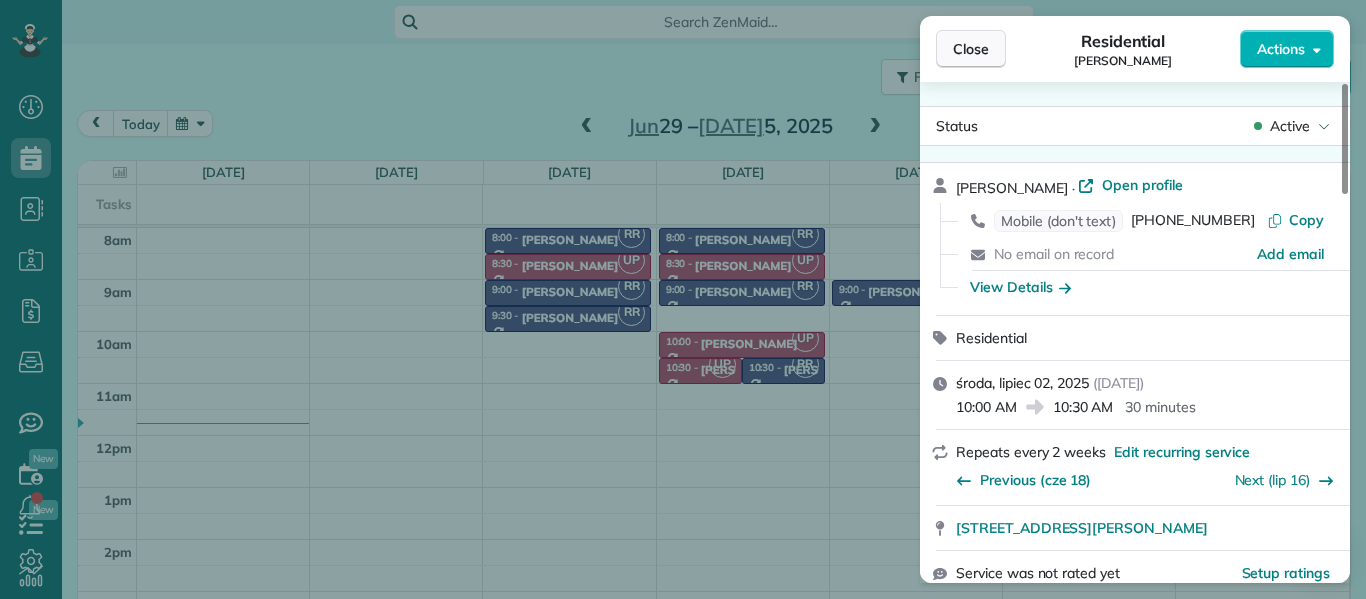 click on "Close" at bounding box center [971, 49] 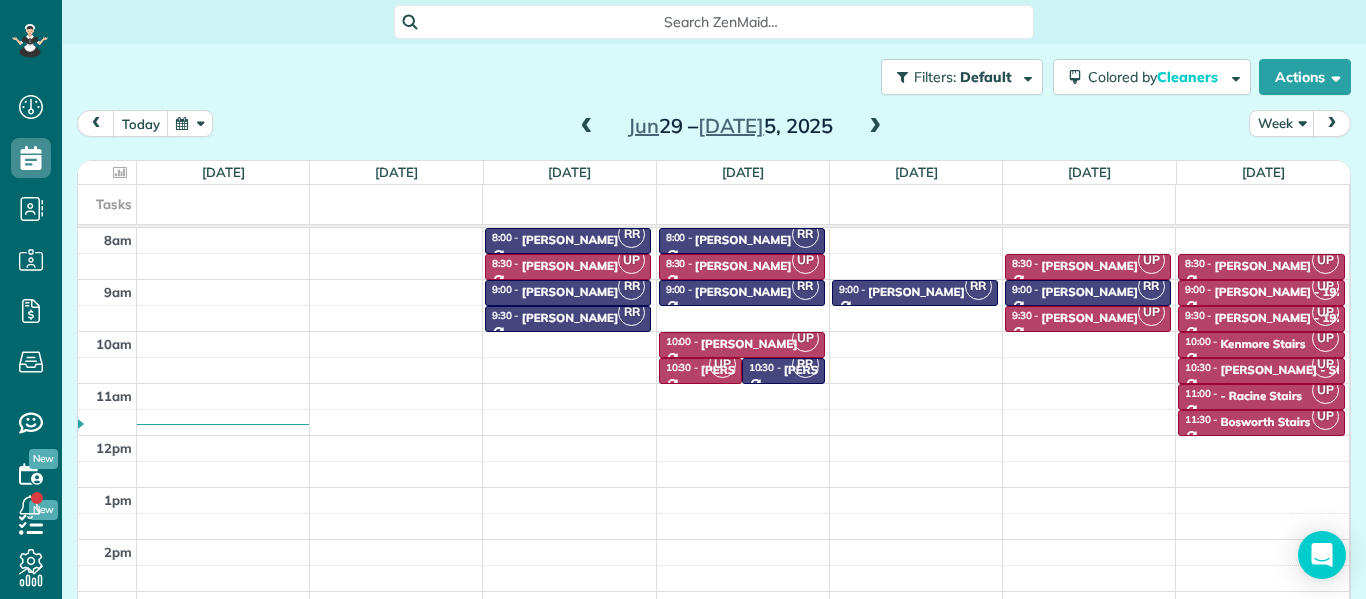 click at bounding box center (587, 127) 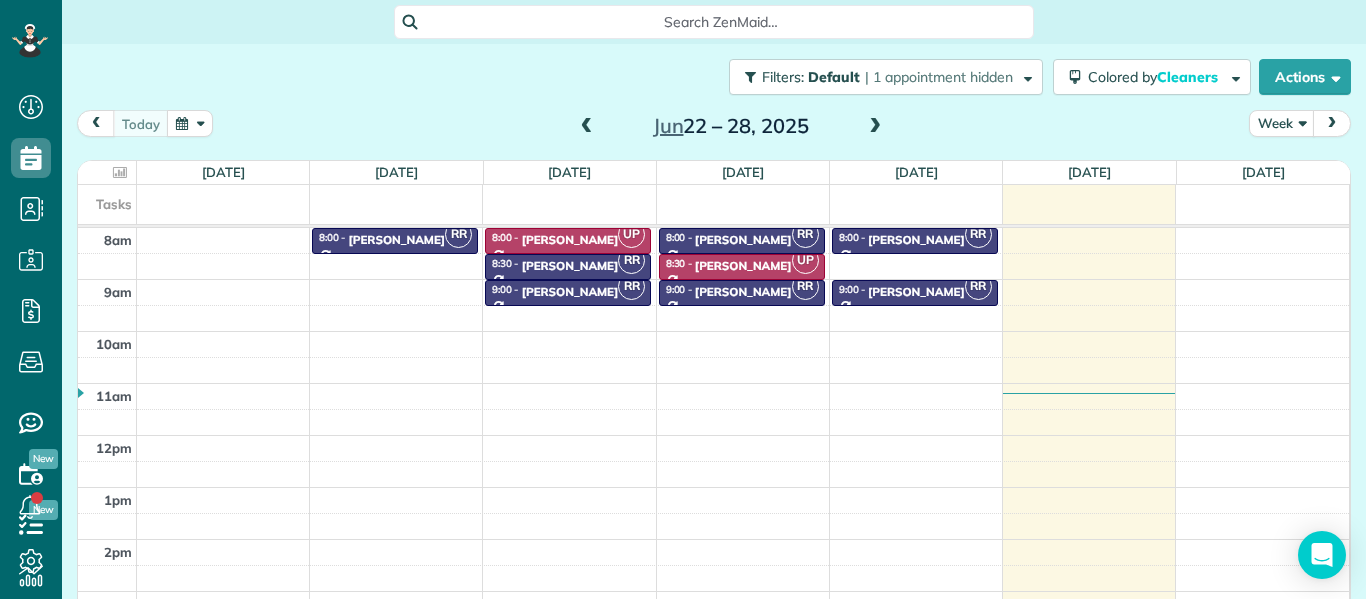 click at bounding box center [875, 127] 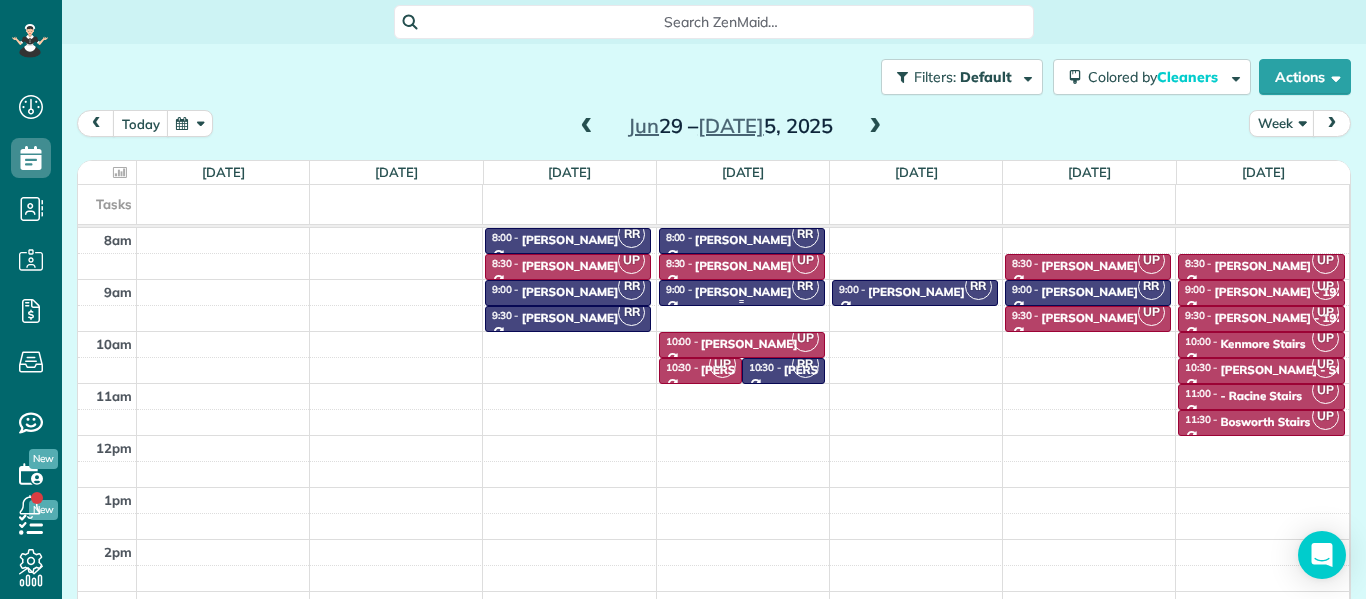 click on "[PERSON_NAME]" at bounding box center [743, 292] 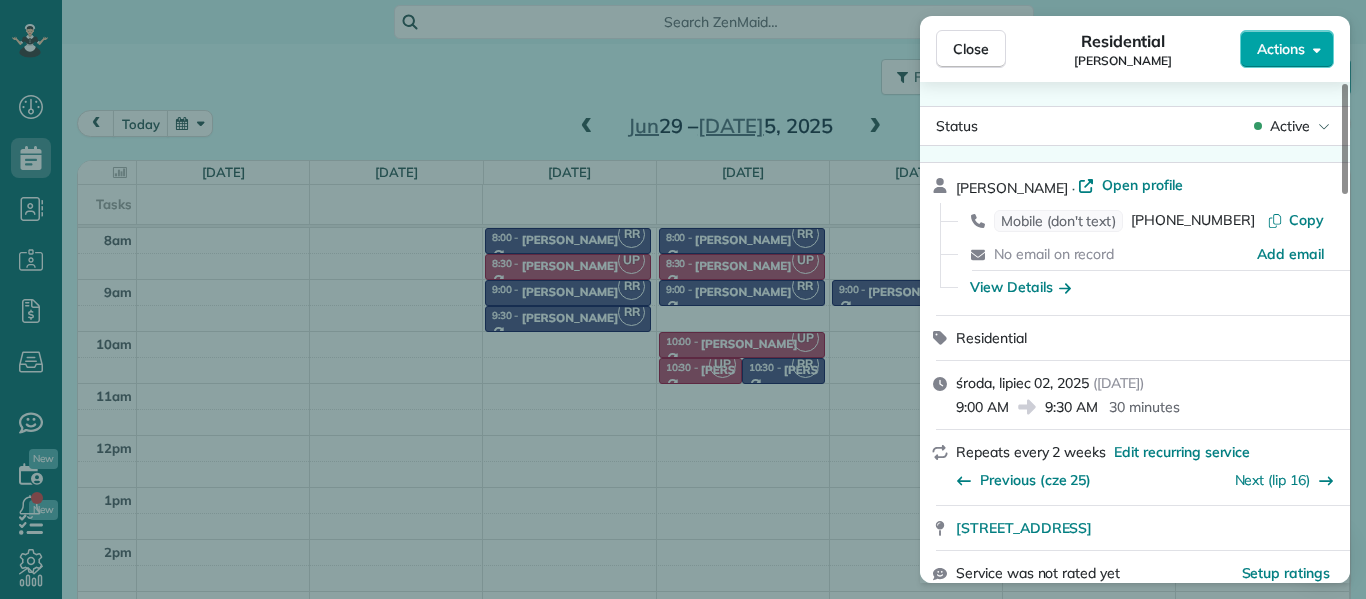 click 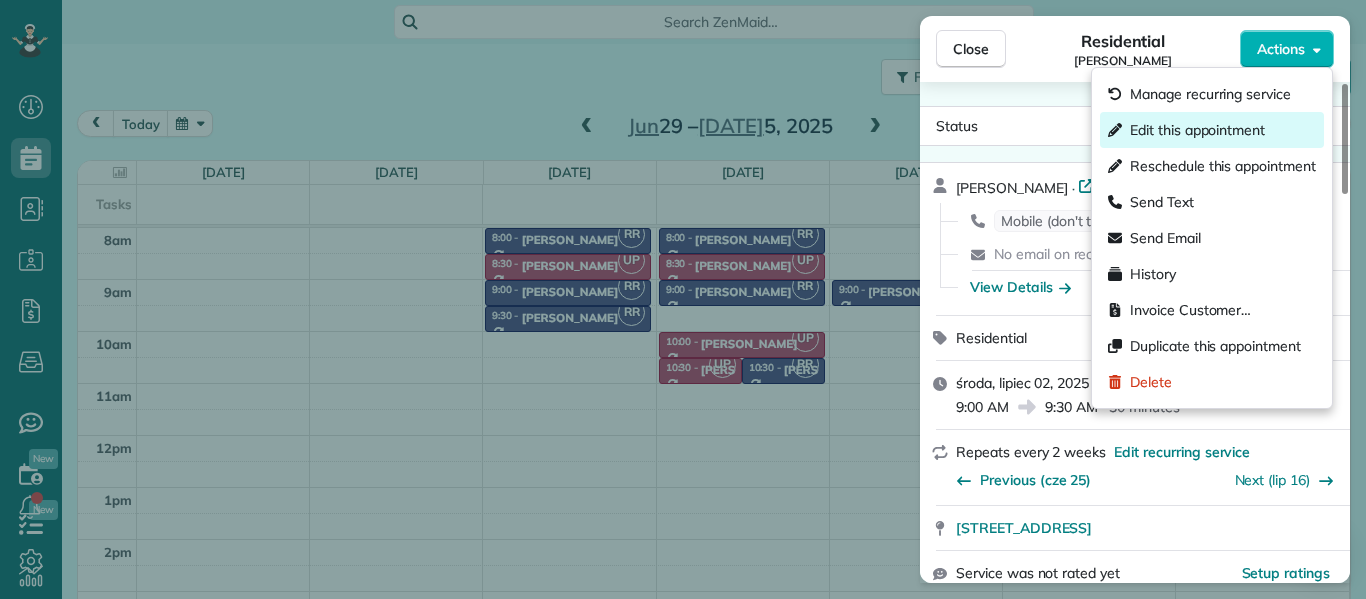 click on "Edit this appointment" at bounding box center (1197, 130) 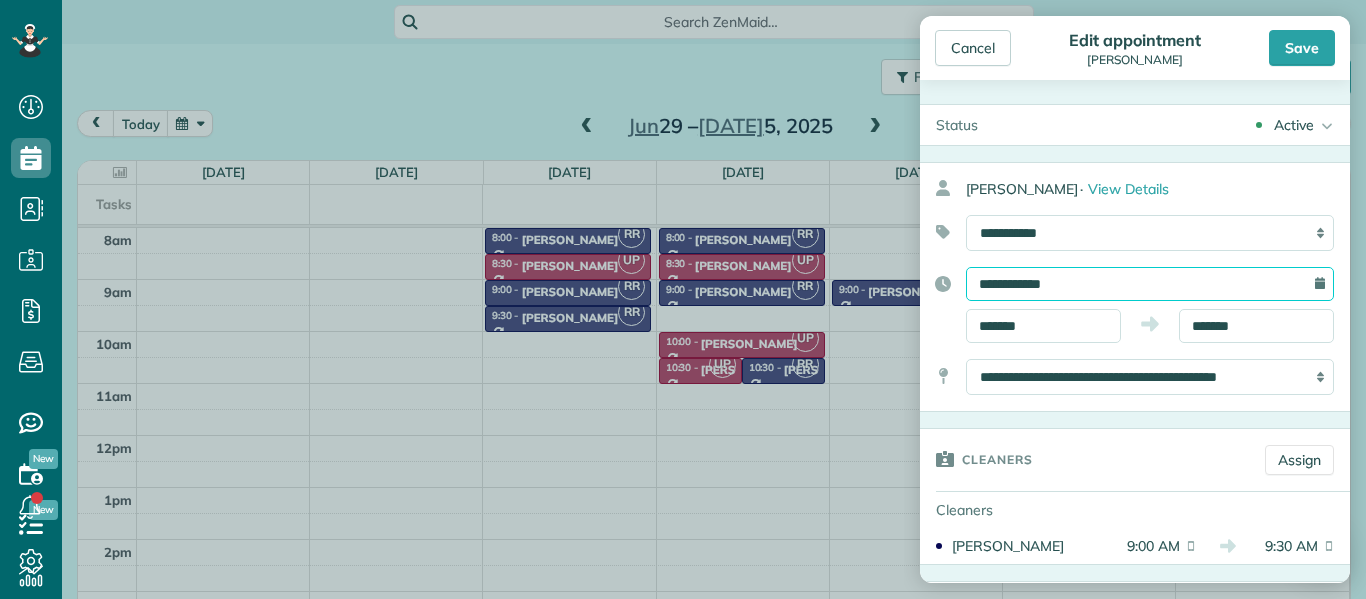 click on "**********" at bounding box center [1150, 284] 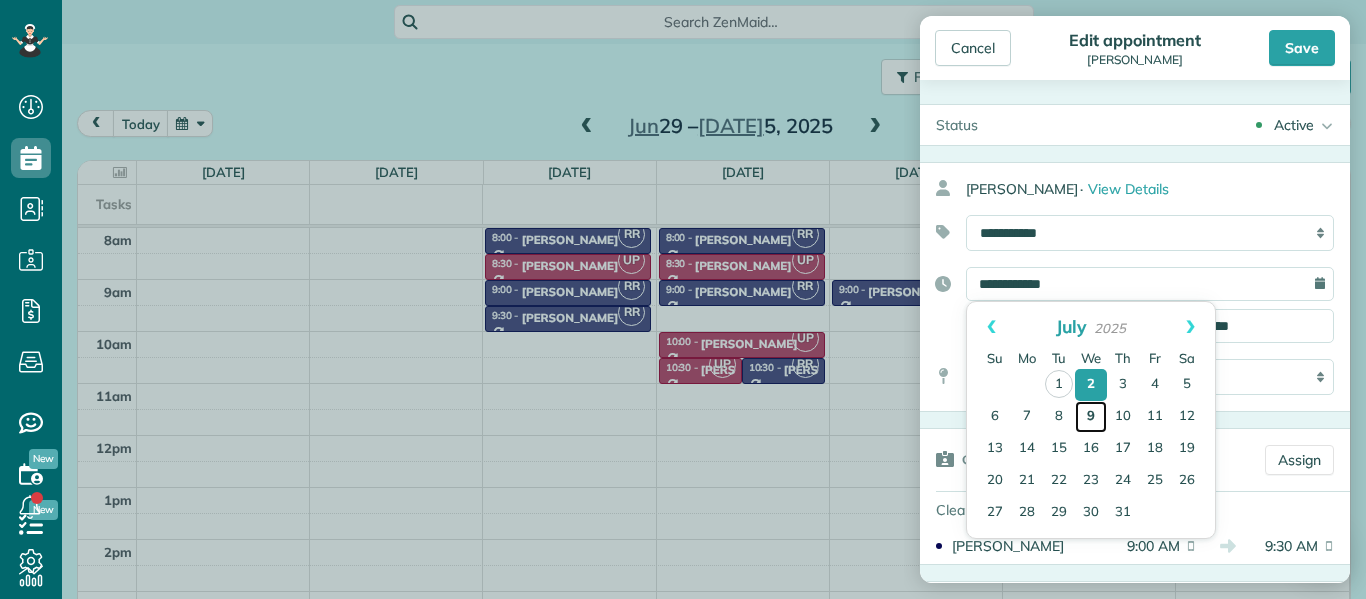 click on "9" at bounding box center (1091, 417) 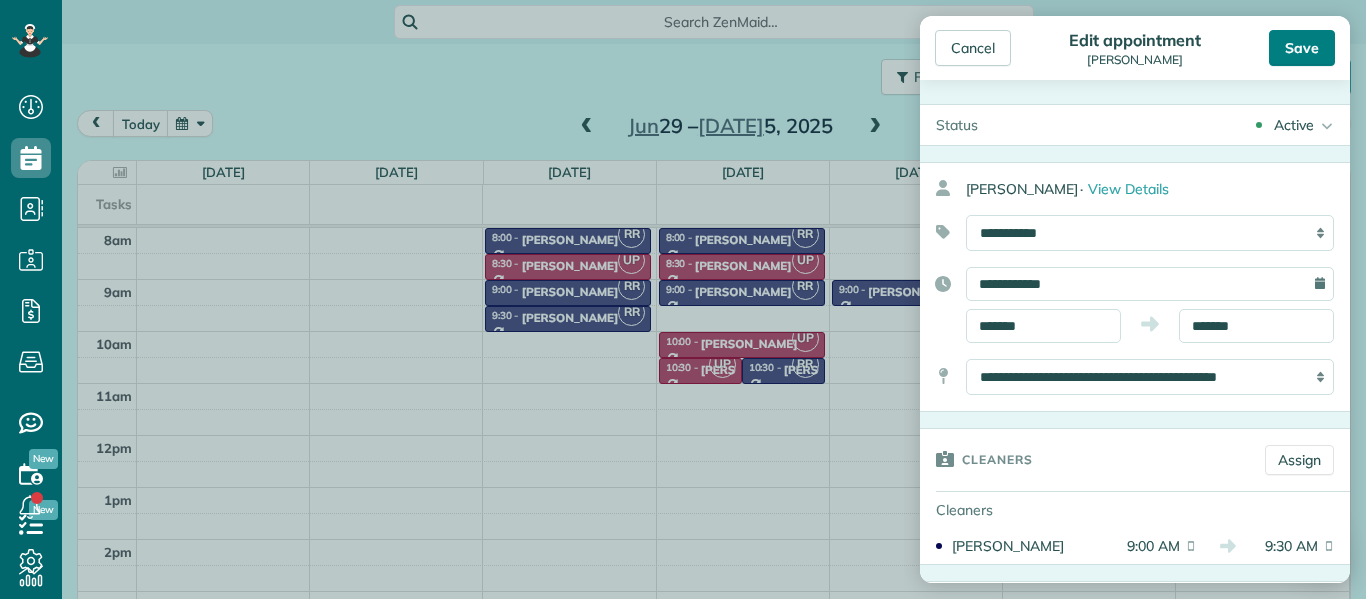 click on "Save" at bounding box center [1302, 48] 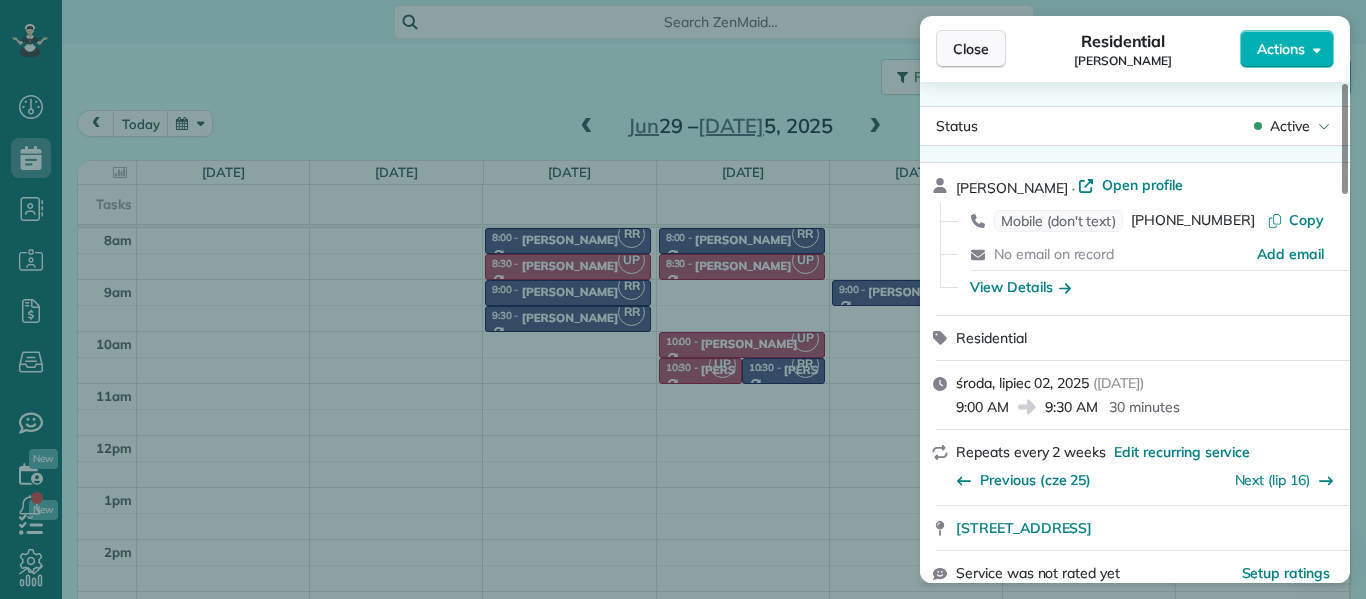 click on "Close" at bounding box center (971, 49) 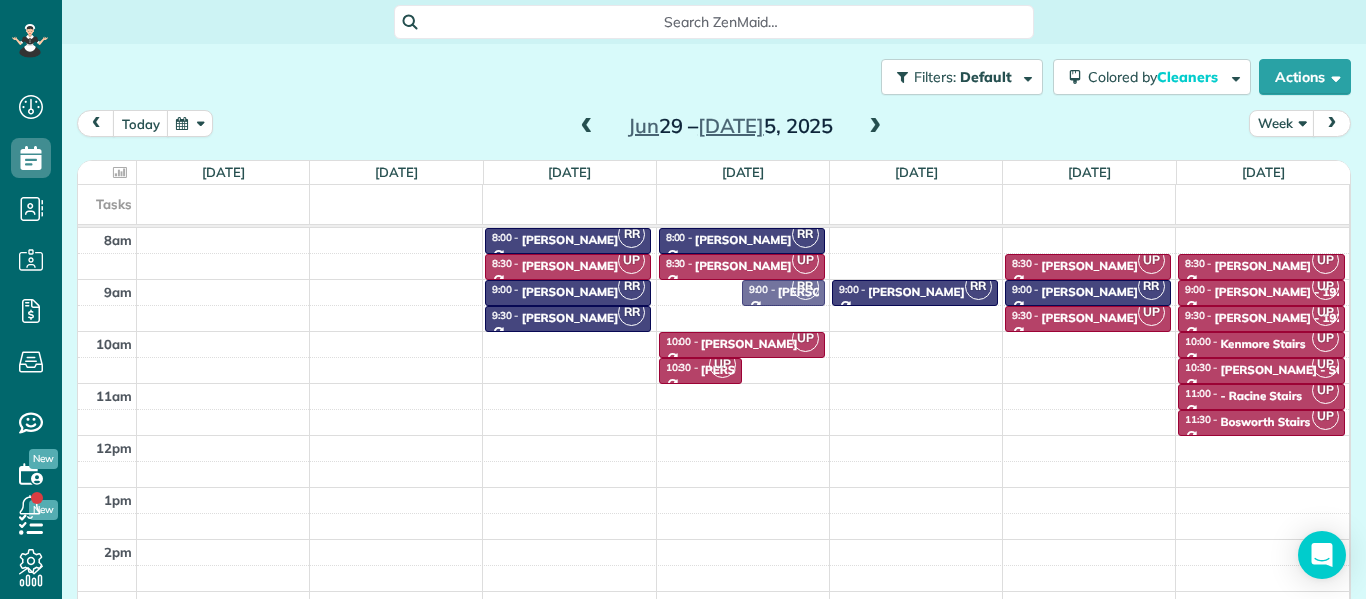 drag, startPoint x: 765, startPoint y: 370, endPoint x: 737, endPoint y: 294, distance: 80.99383 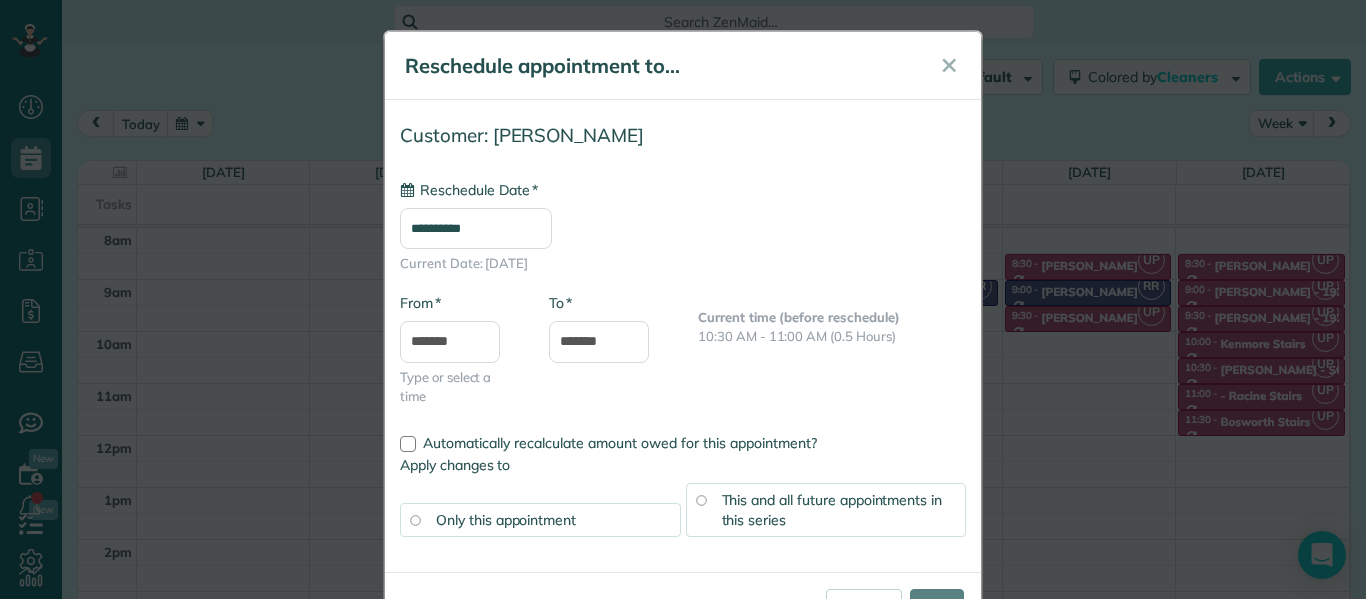 type on "**********" 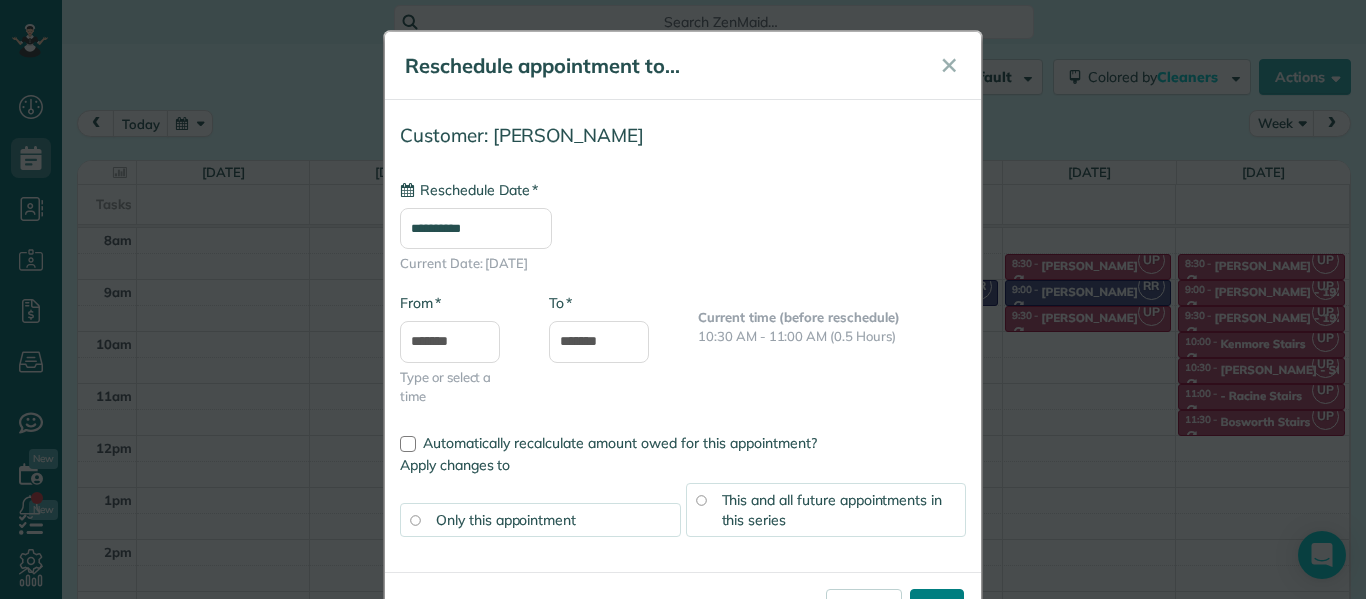 click on "****" at bounding box center [937, 607] 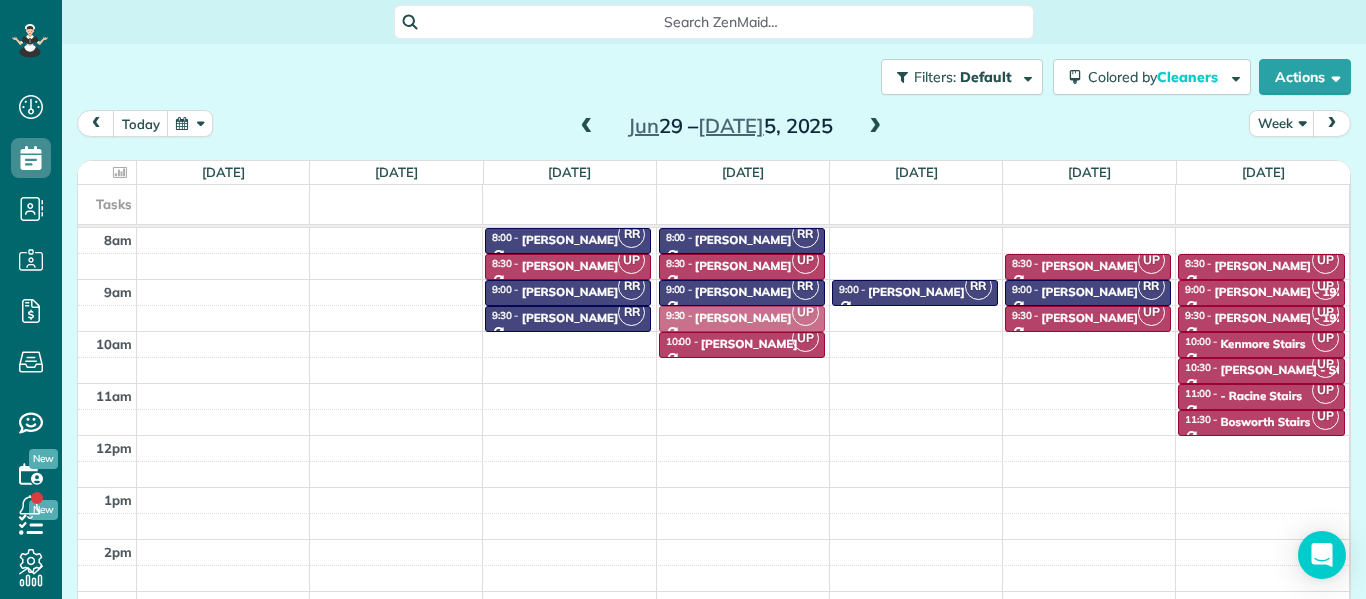 drag, startPoint x: 757, startPoint y: 365, endPoint x: 739, endPoint y: 308, distance: 59.77458 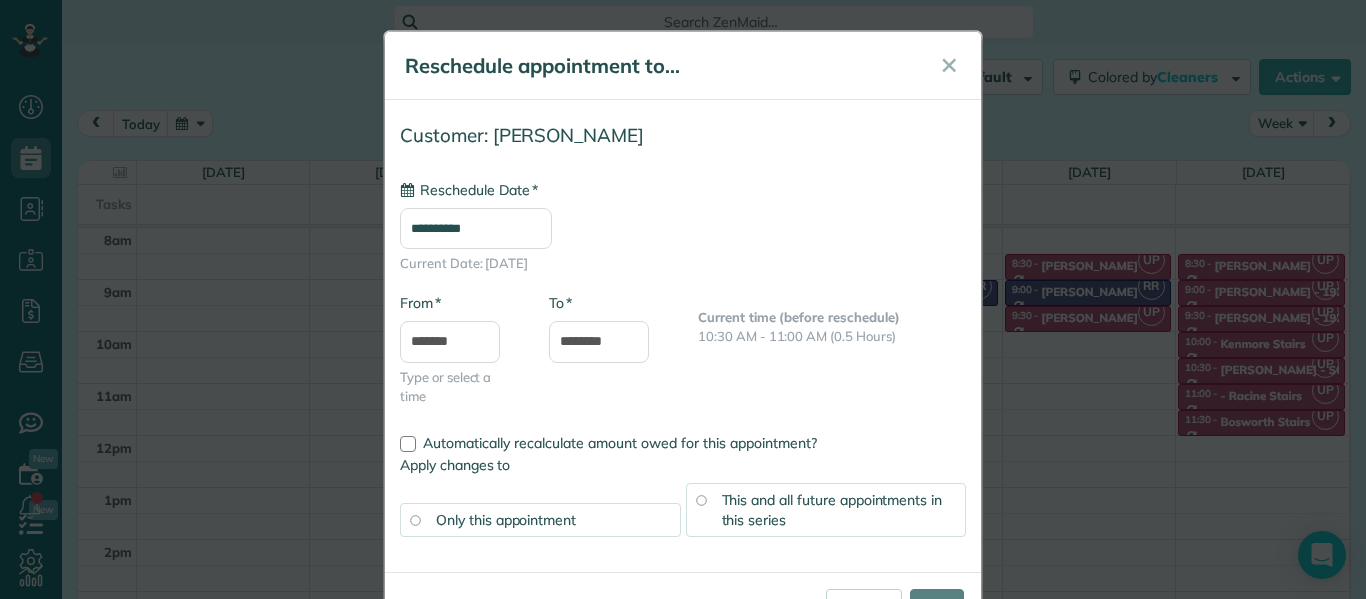 type on "**********" 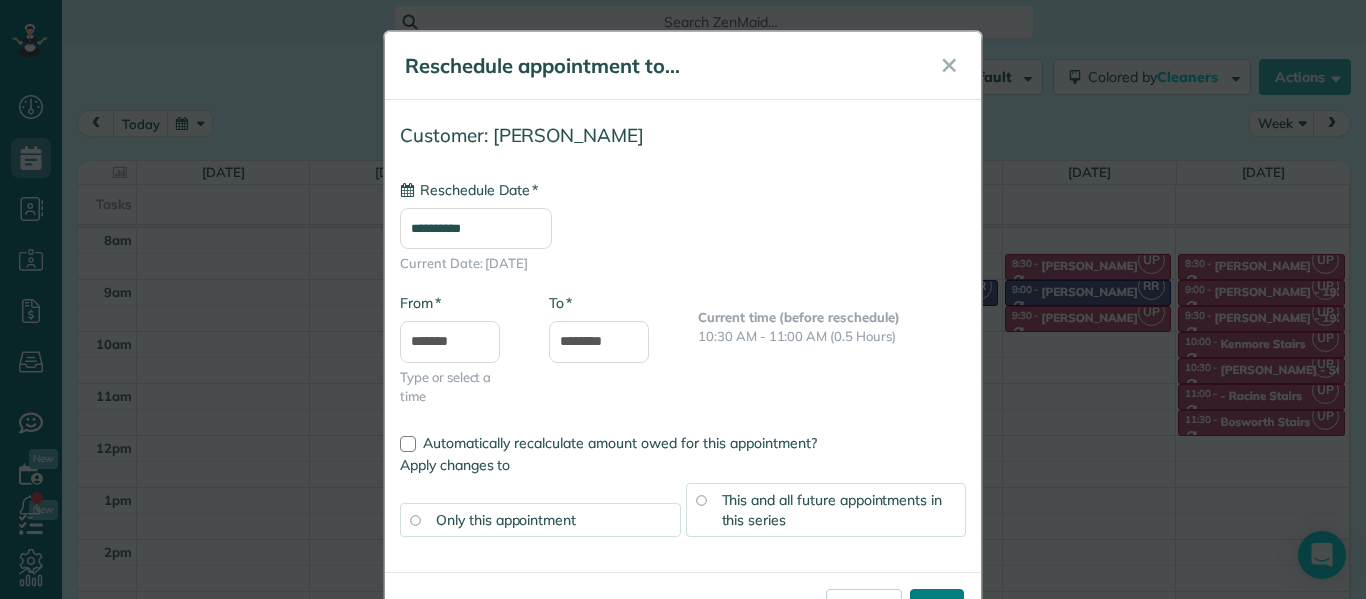 click on "****" at bounding box center [937, 607] 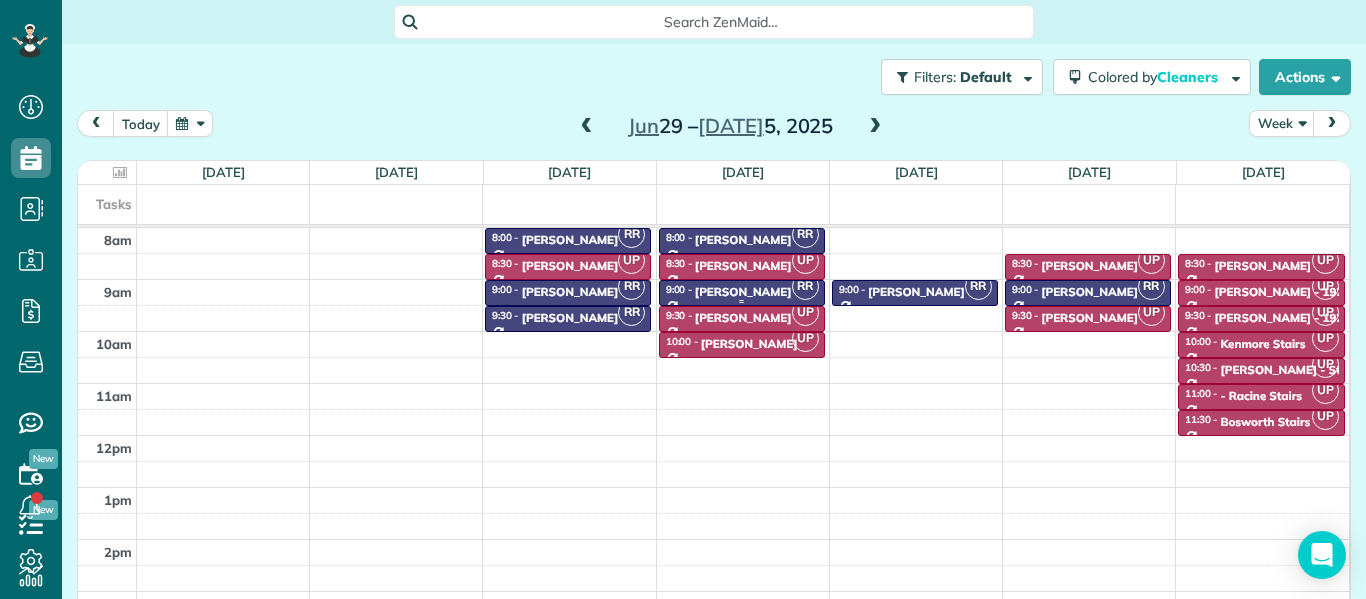 click on "[PERSON_NAME]" at bounding box center [743, 292] 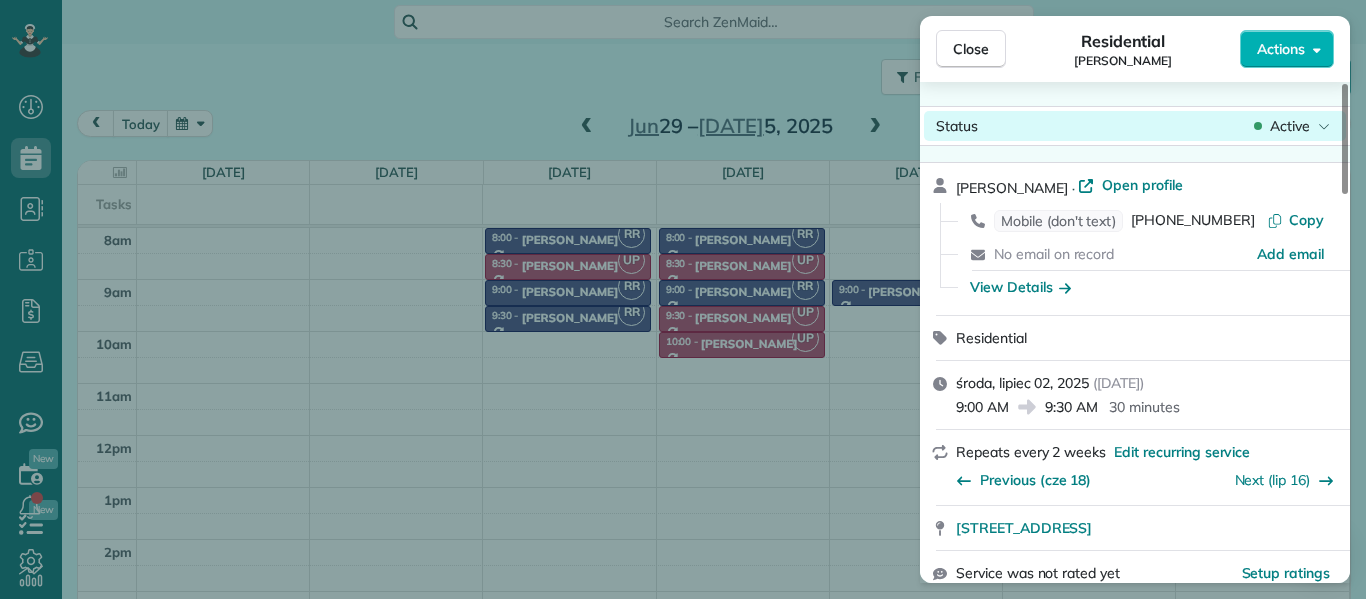 click 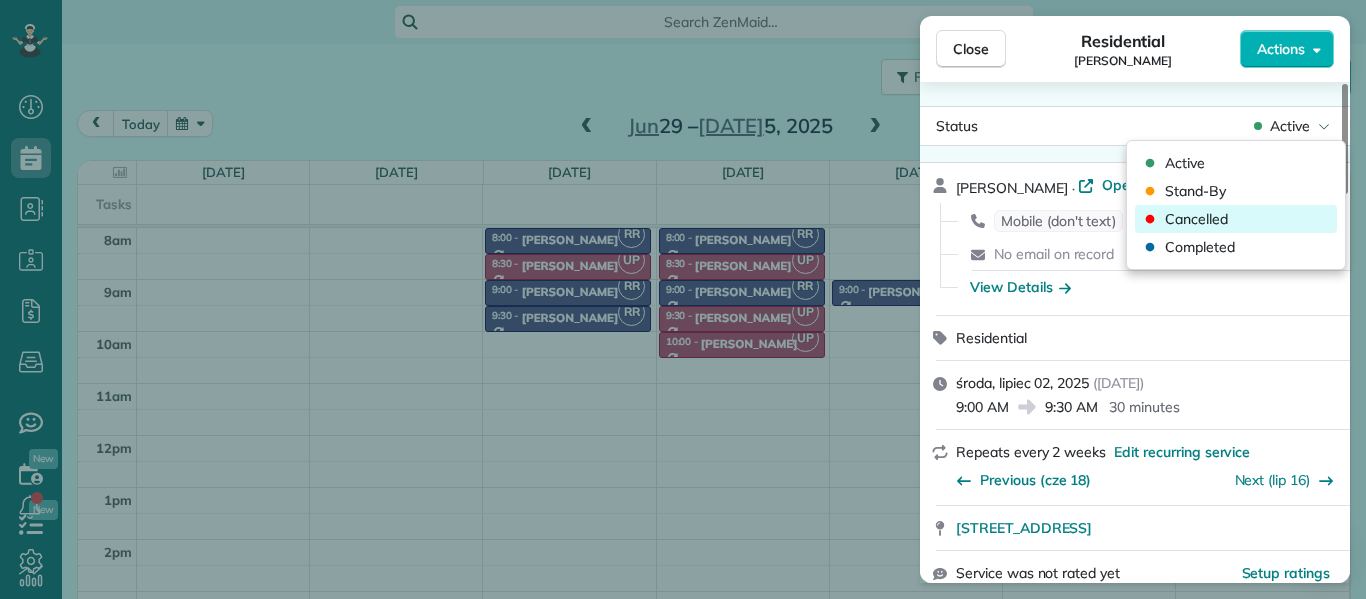 click on "Cancelled" at bounding box center [1236, 219] 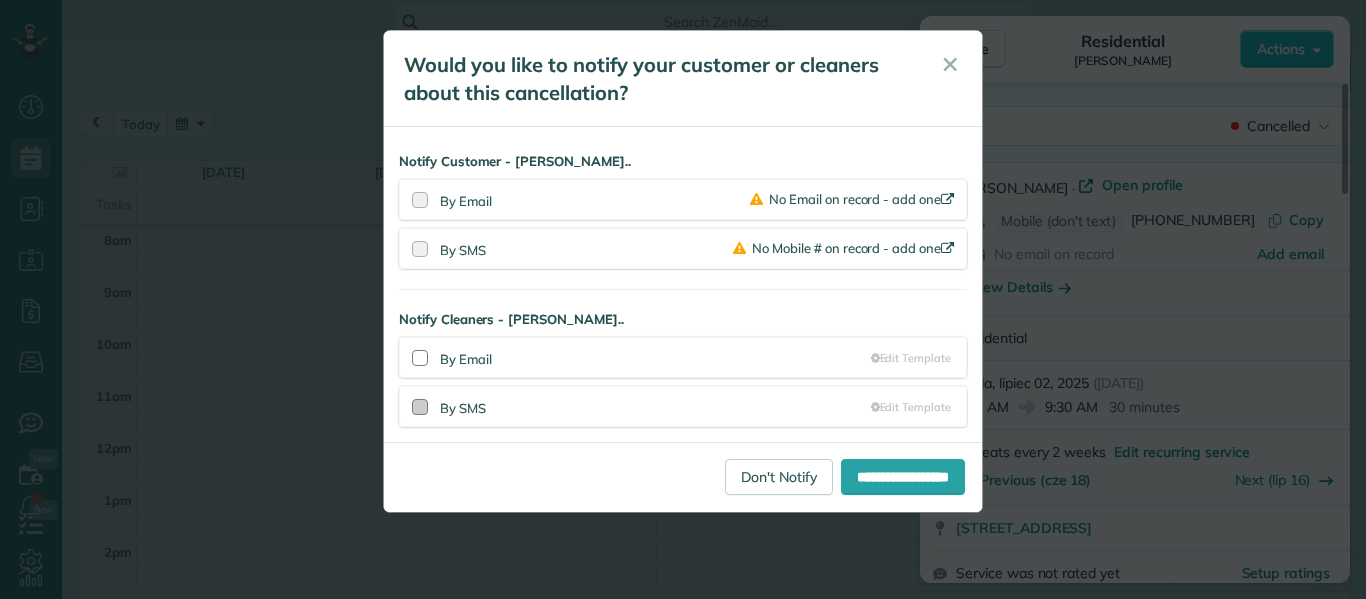 click at bounding box center (420, 407) 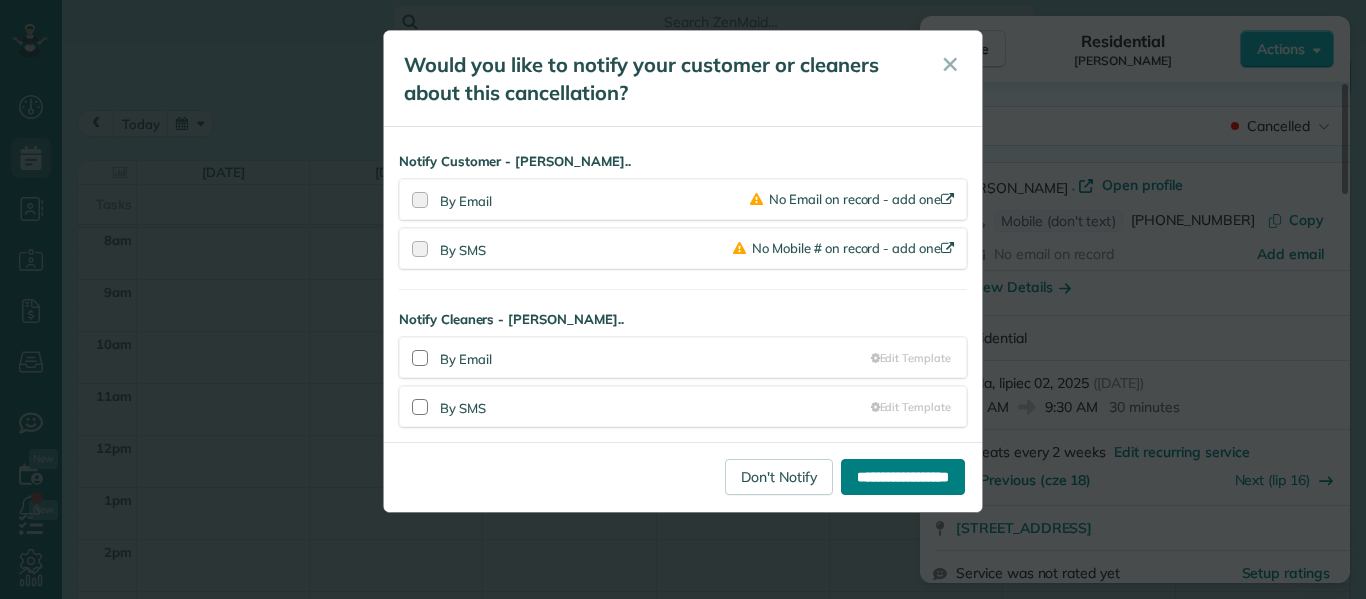 click on "**********" at bounding box center (903, 477) 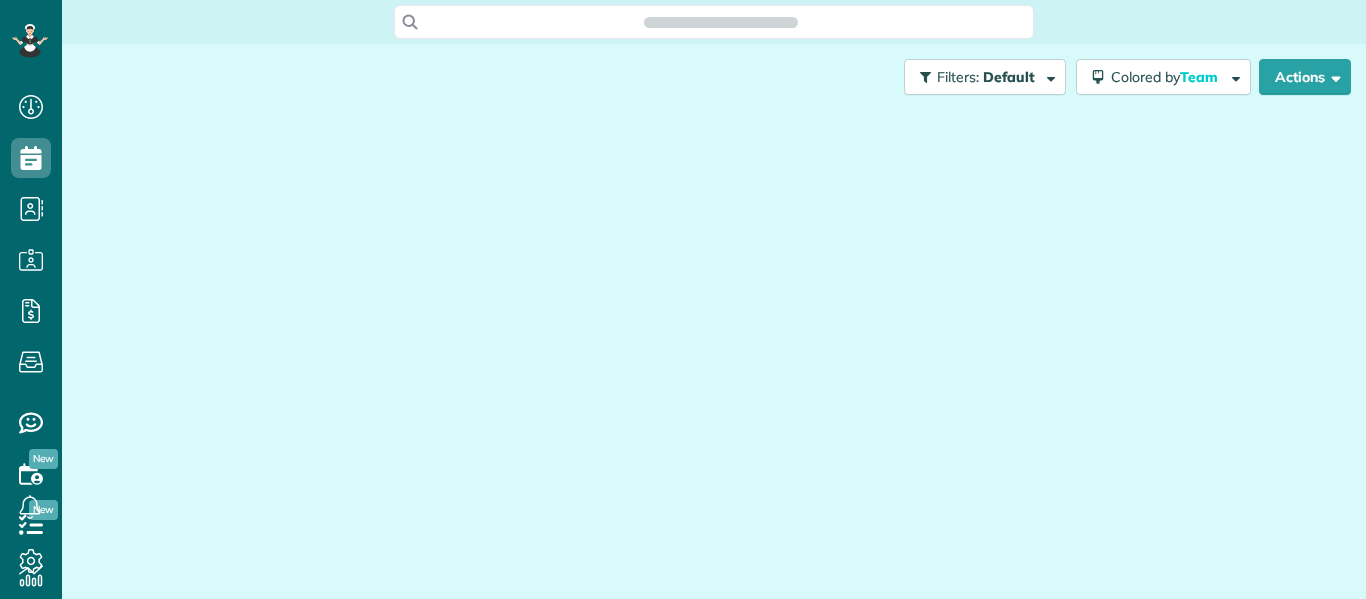 scroll, scrollTop: 0, scrollLeft: 0, axis: both 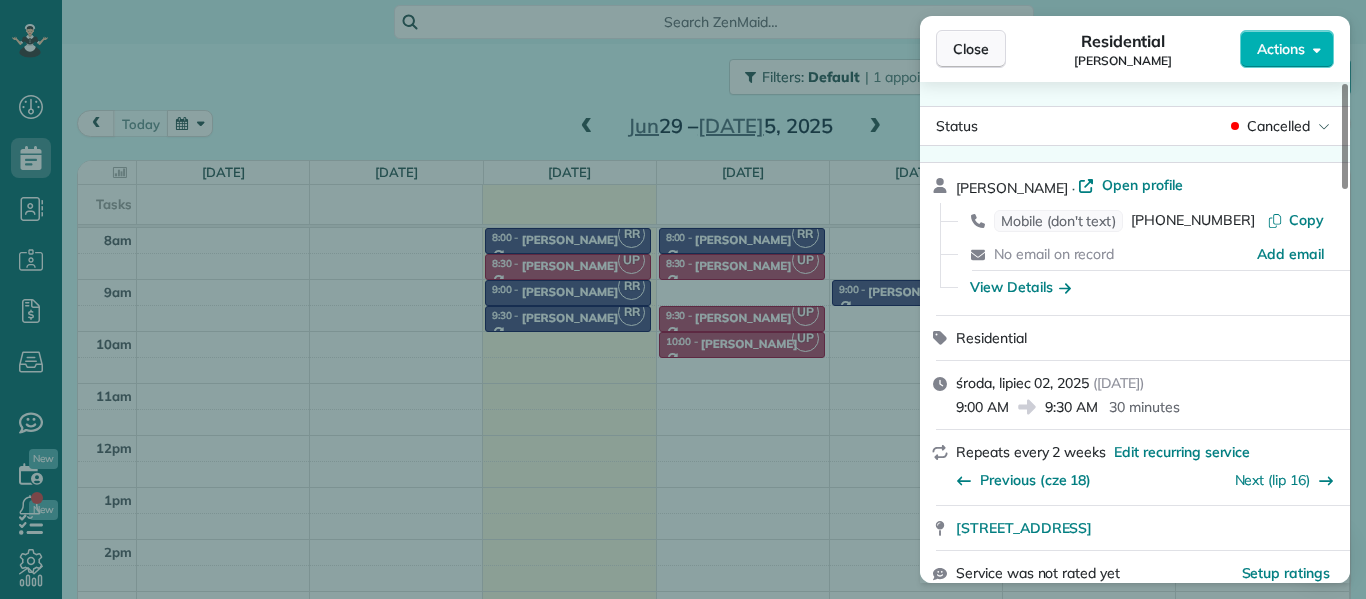 click on "Close" at bounding box center (971, 49) 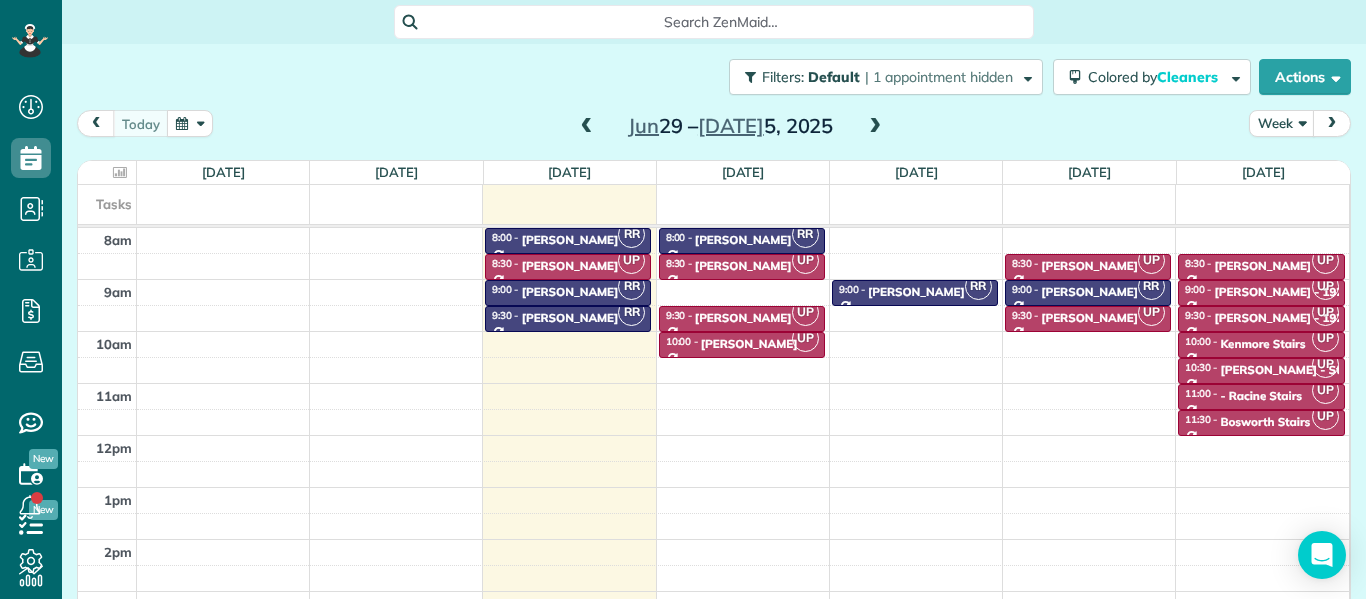 click at bounding box center (875, 127) 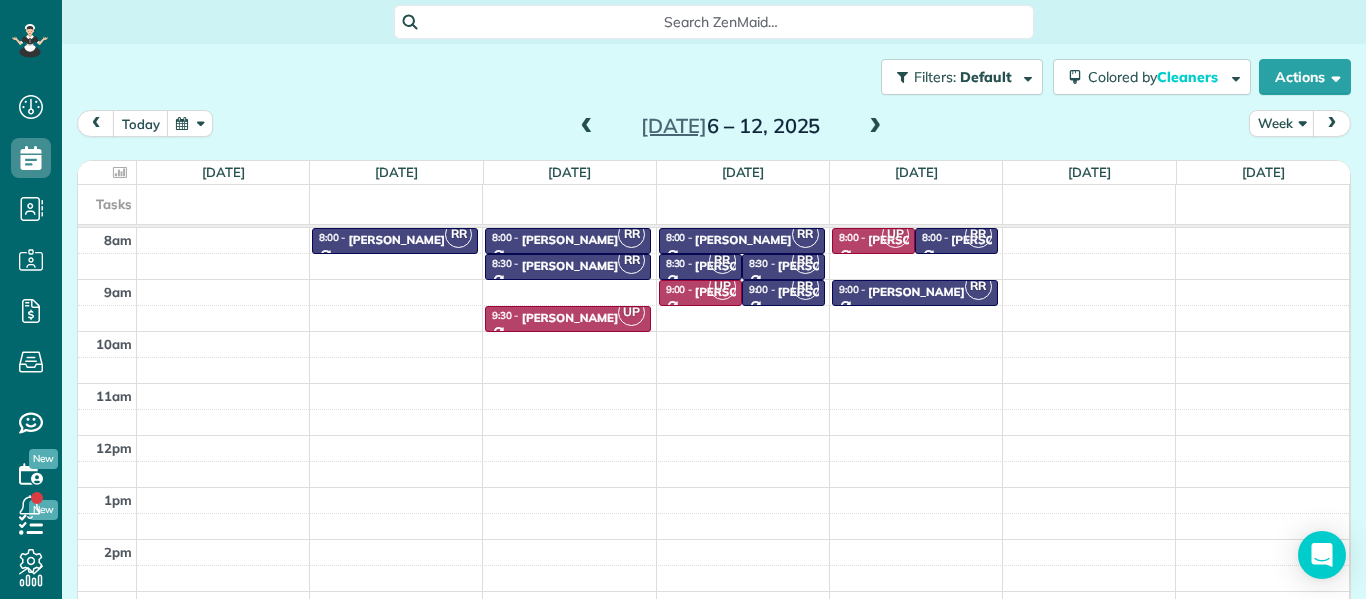 click at bounding box center (587, 127) 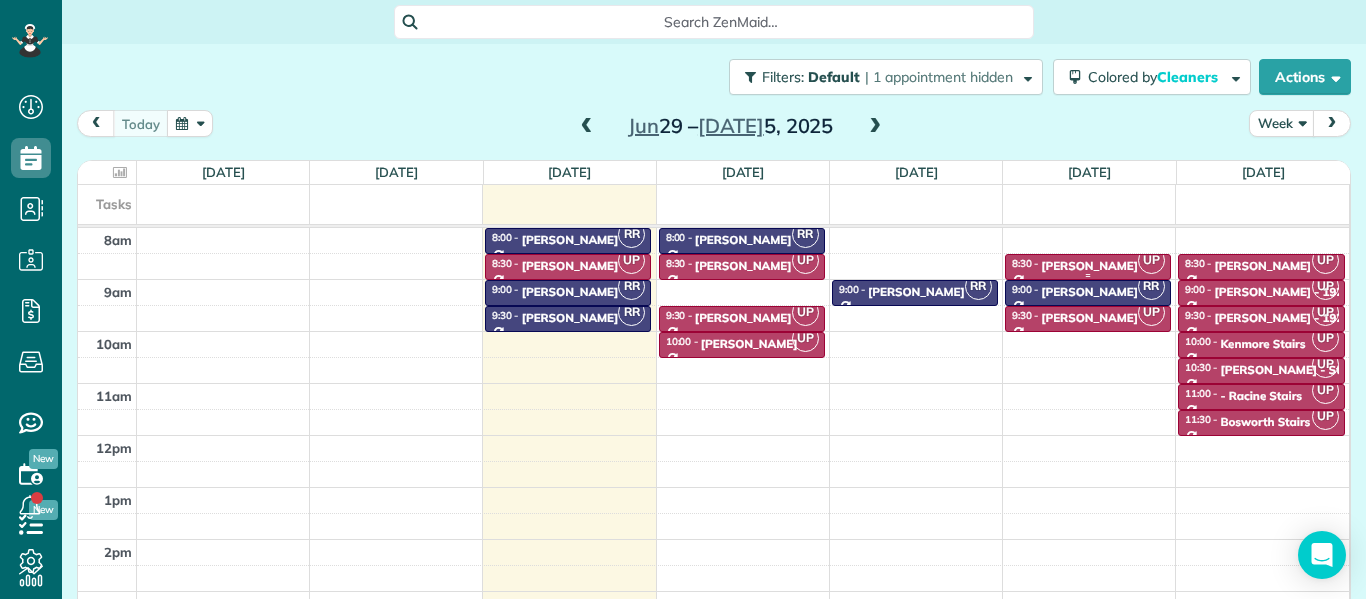 click on "[PERSON_NAME]" at bounding box center [1089, 266] 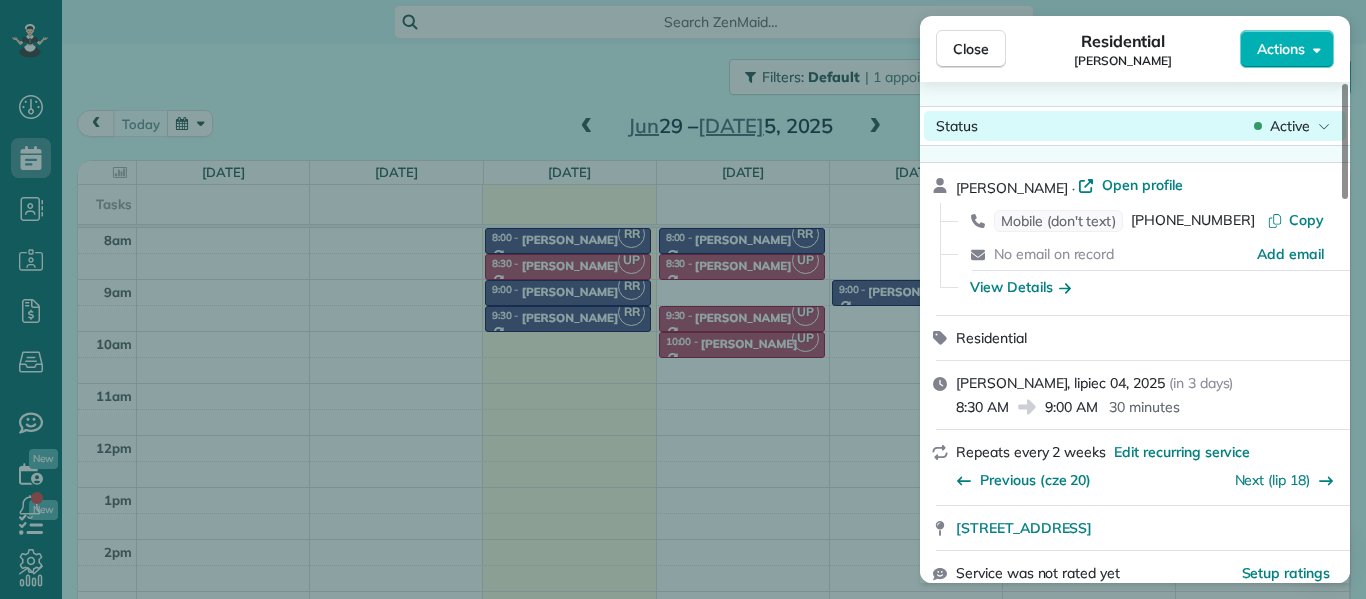 click 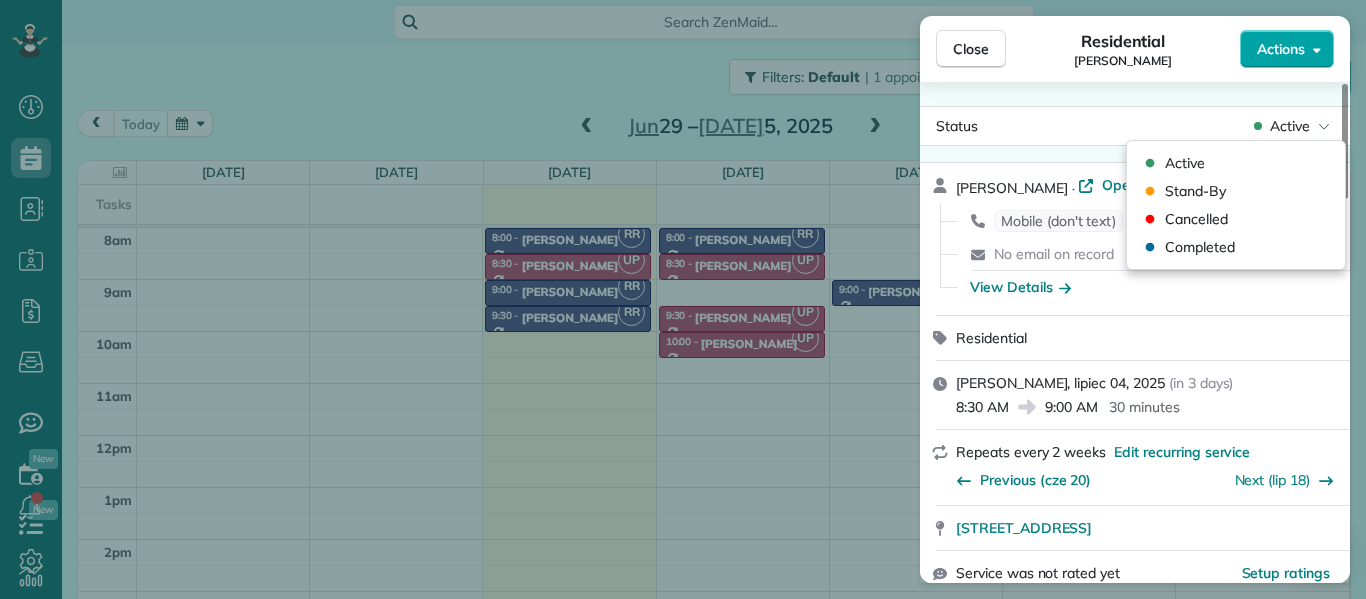 click on "Actions" at bounding box center [1281, 49] 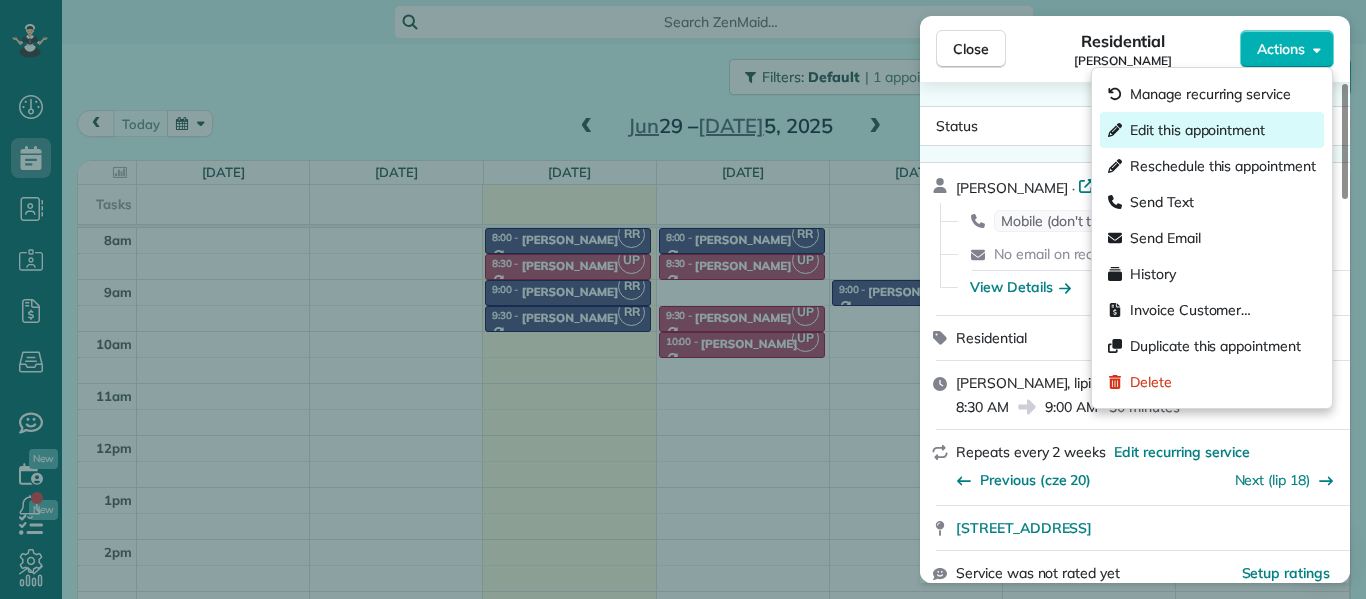 click on "Edit this appointment" at bounding box center (1197, 130) 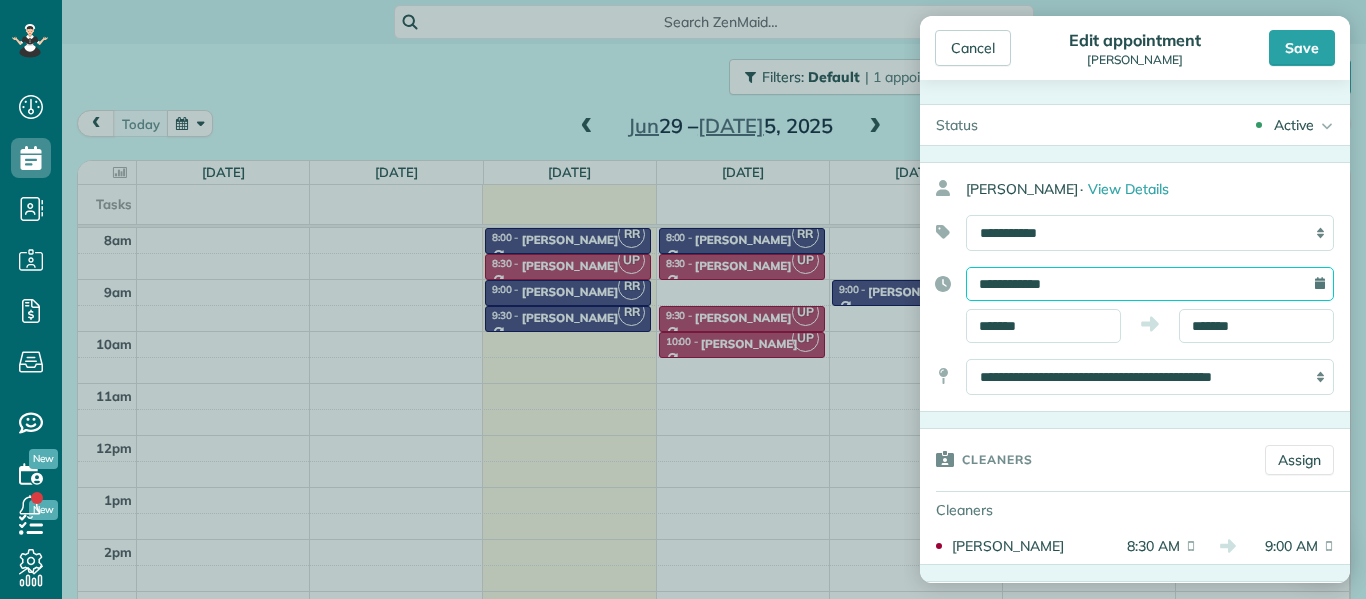click on "**********" at bounding box center (1150, 284) 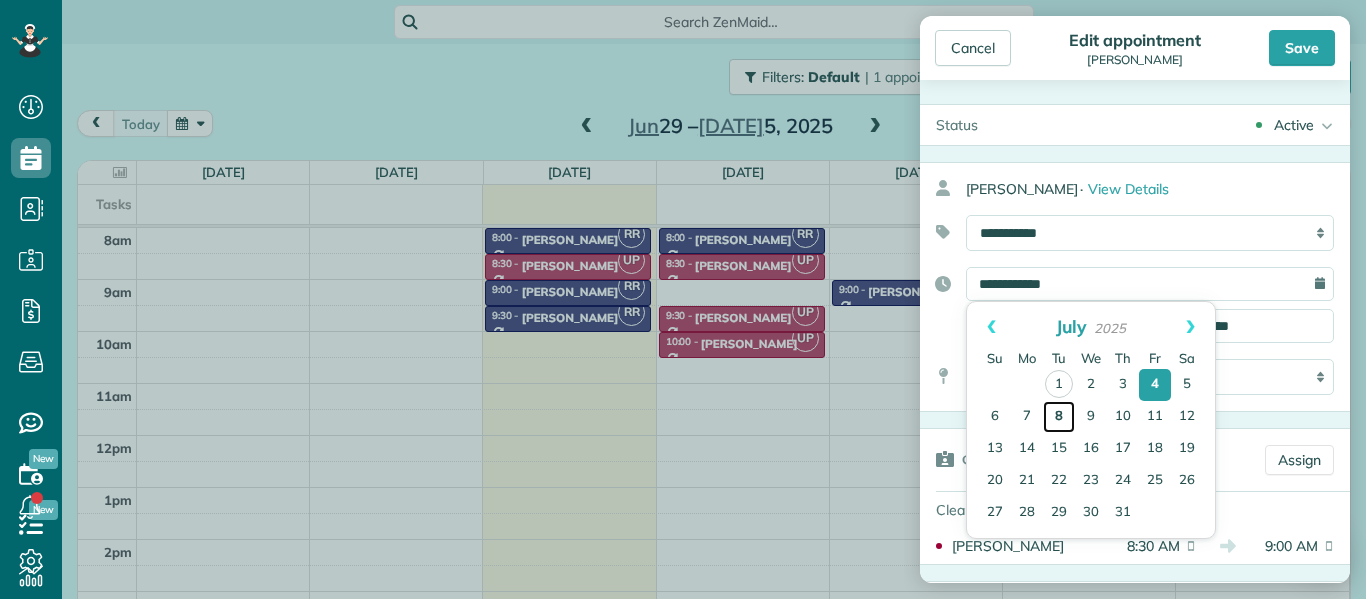 click on "8" at bounding box center [1059, 417] 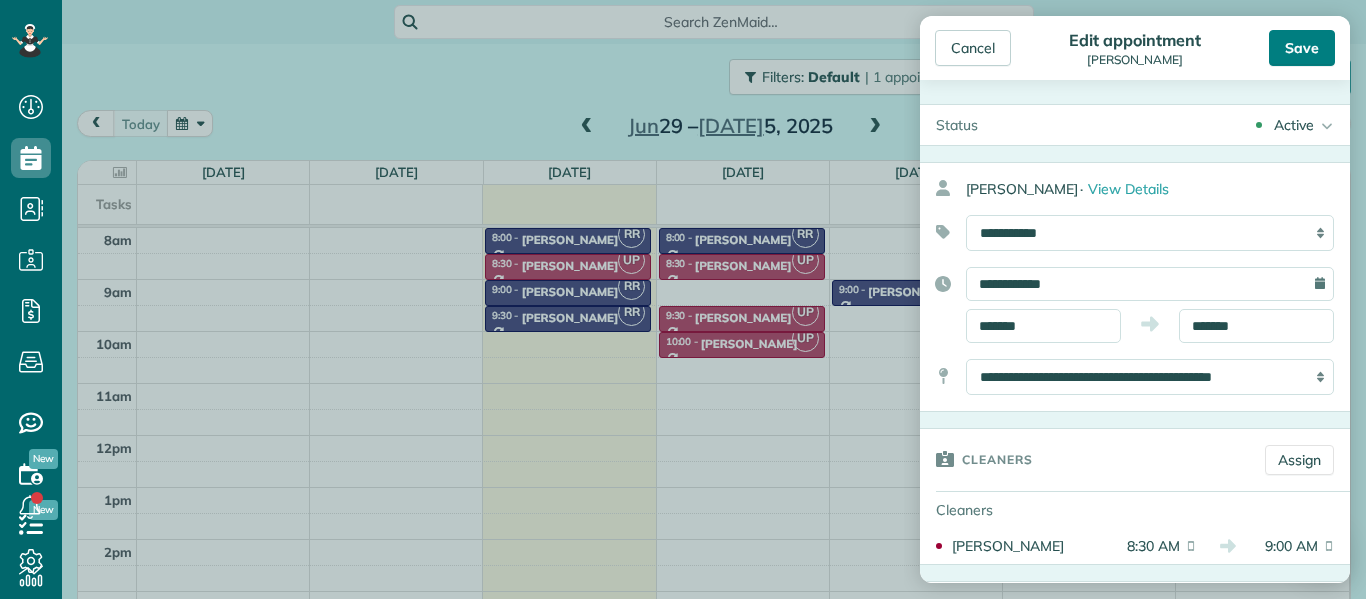 click on "Save" at bounding box center (1302, 48) 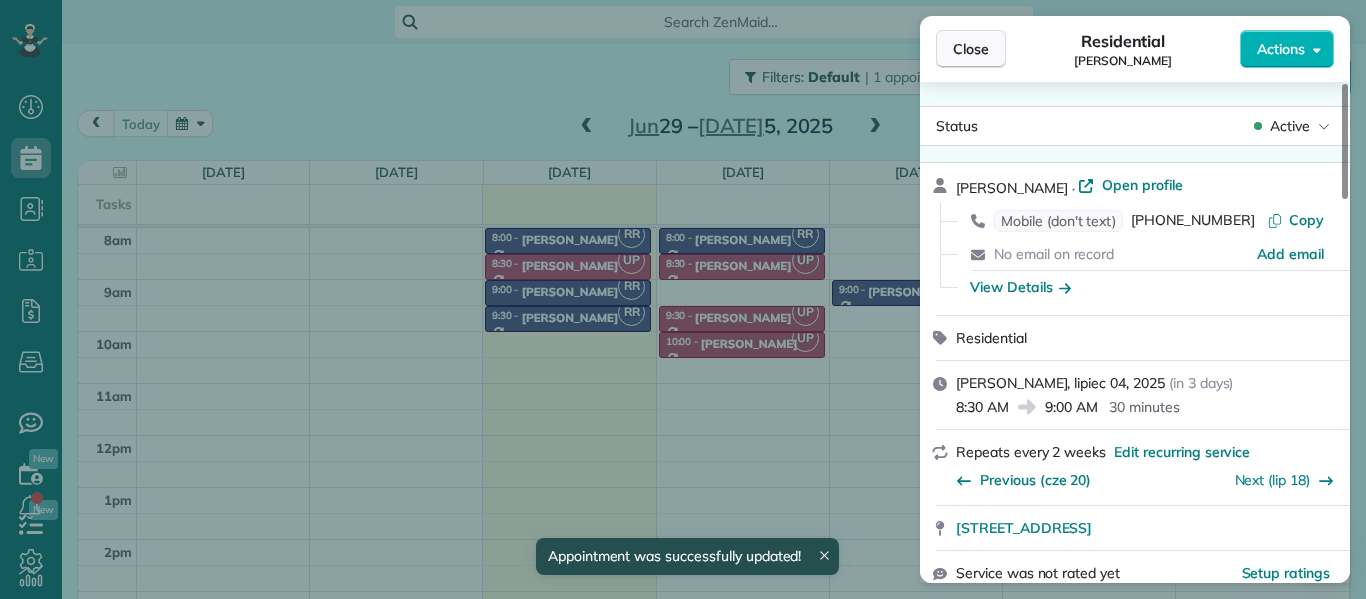 click on "Close" at bounding box center [971, 49] 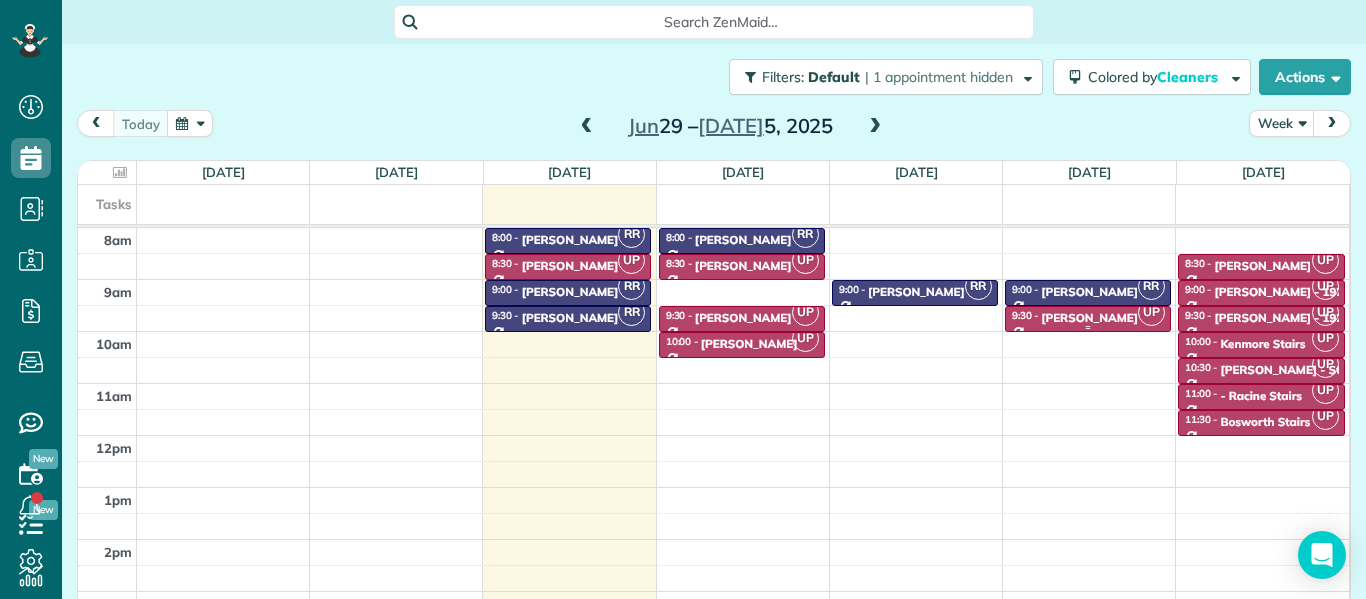 click on "[PERSON_NAME]" at bounding box center (1089, 318) 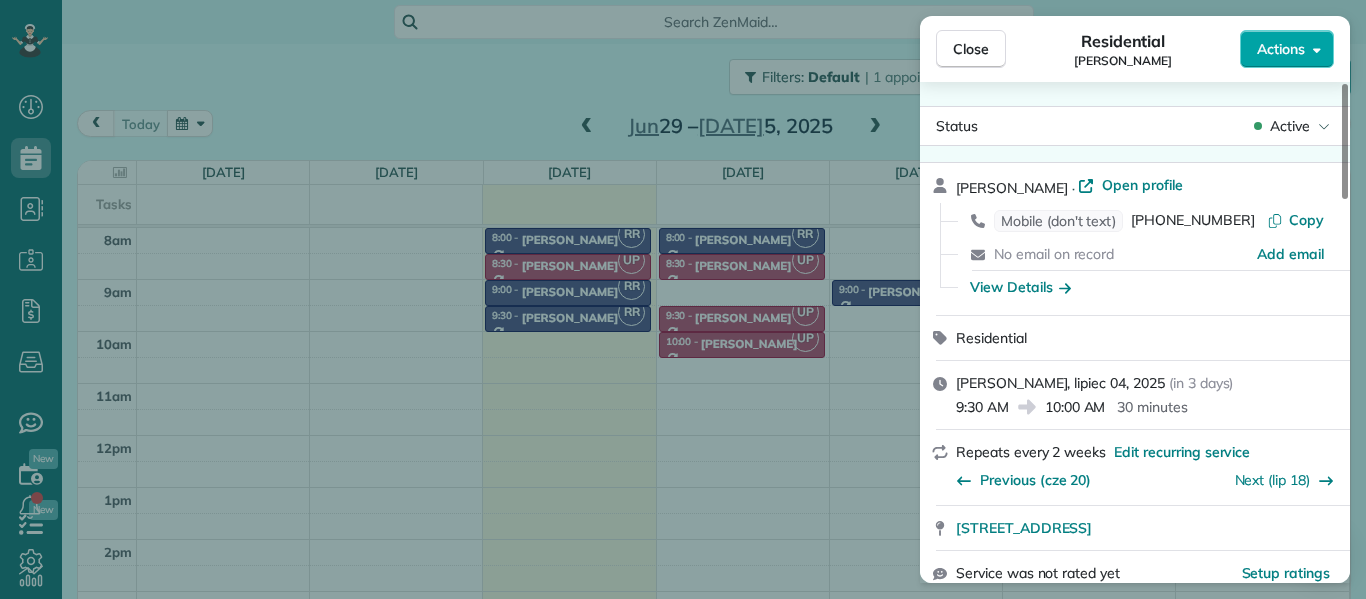 click on "Actions" at bounding box center [1281, 49] 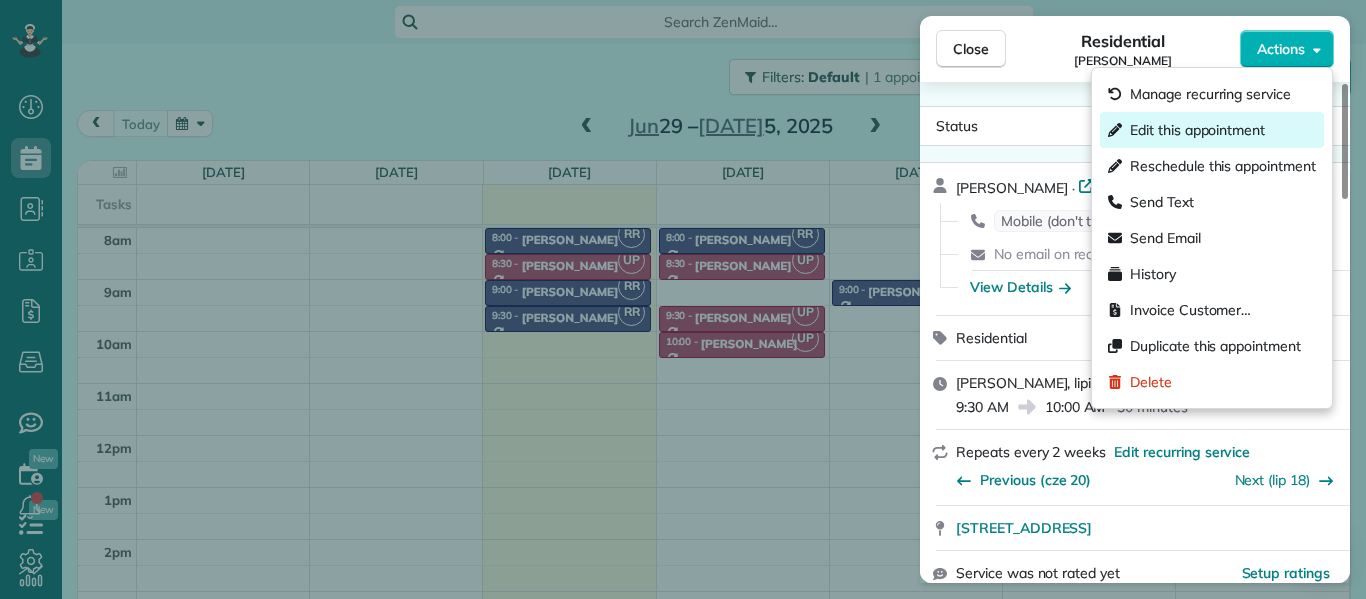 click on "Edit this appointment" at bounding box center (1212, 130) 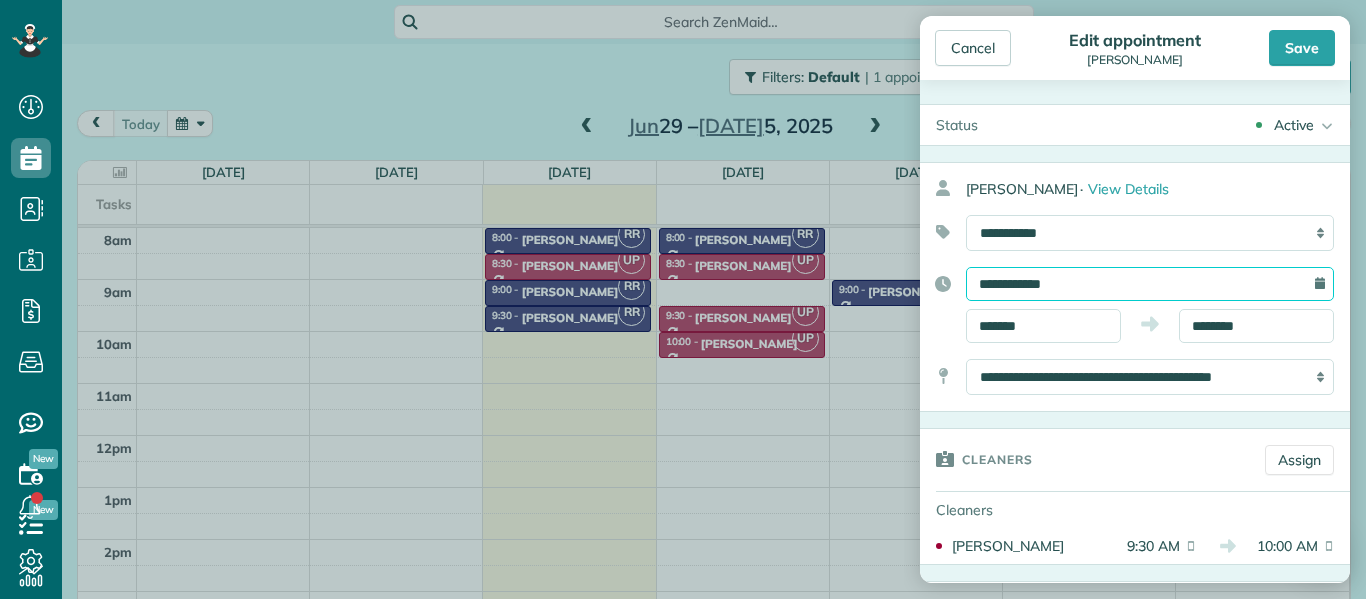 click on "**********" at bounding box center (1150, 284) 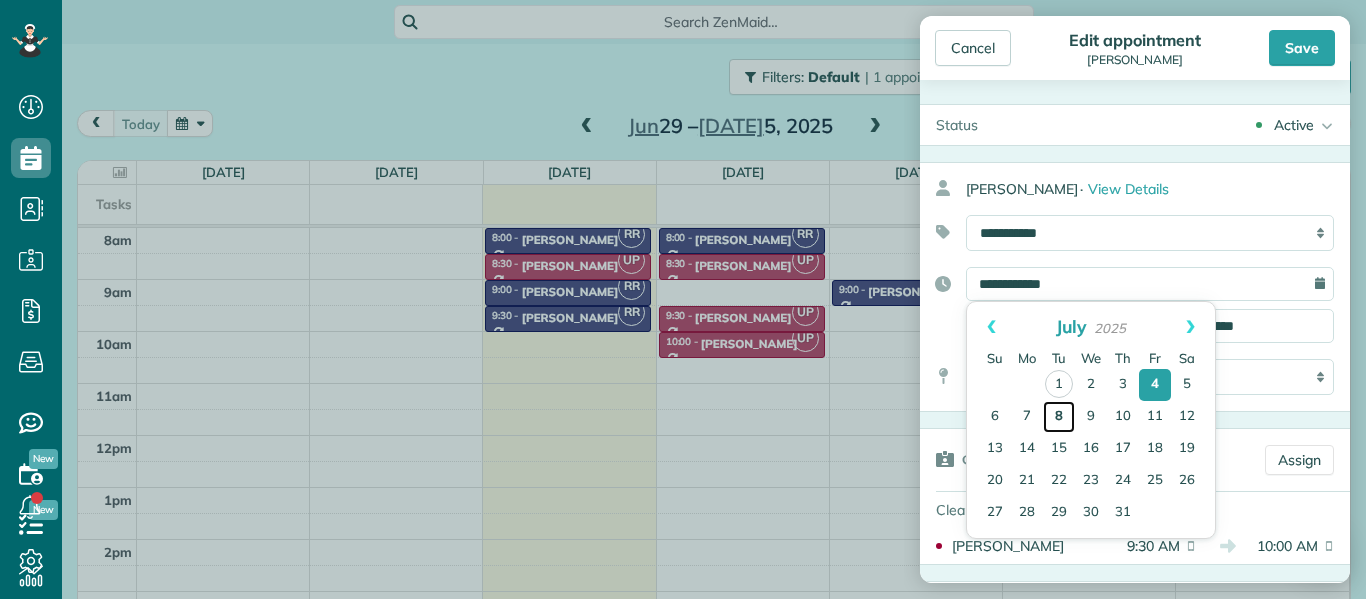 click on "8" at bounding box center [1059, 417] 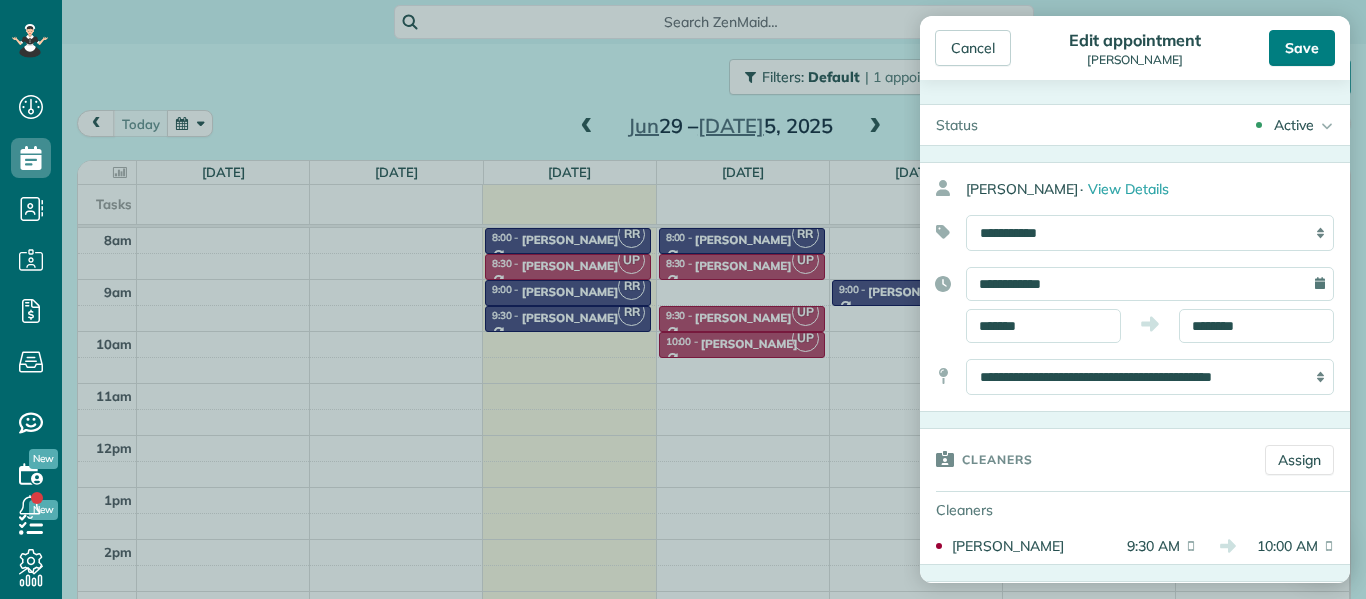 click on "Save" at bounding box center [1302, 48] 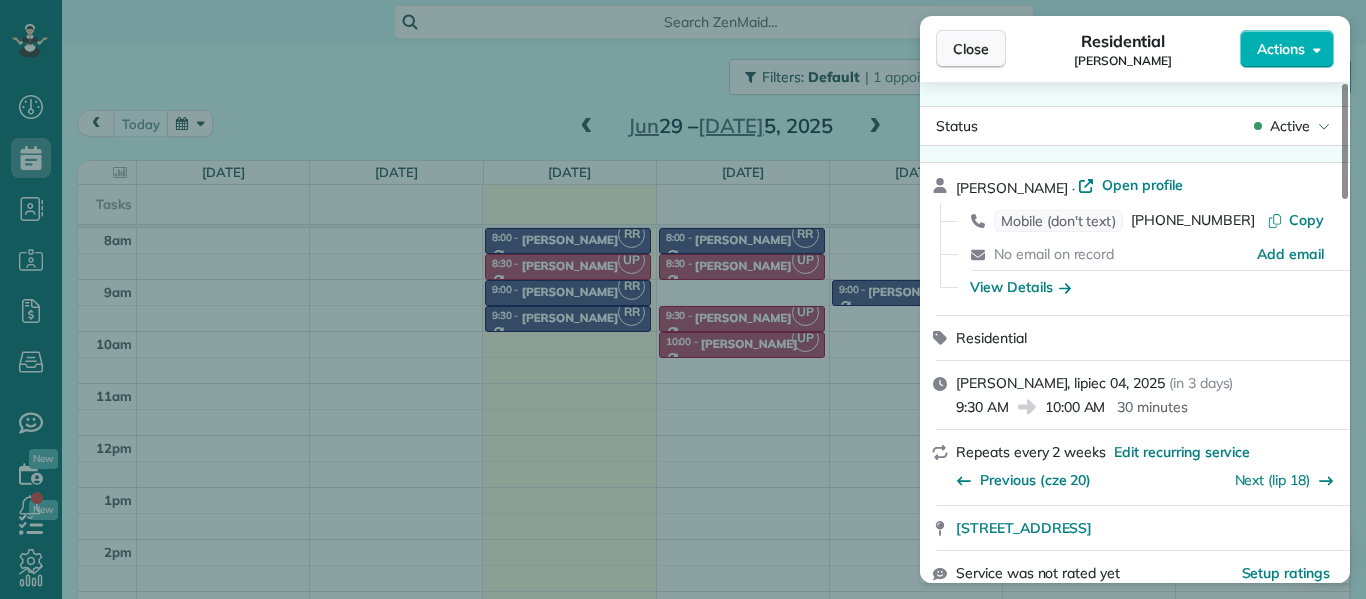 click on "Close" at bounding box center (971, 49) 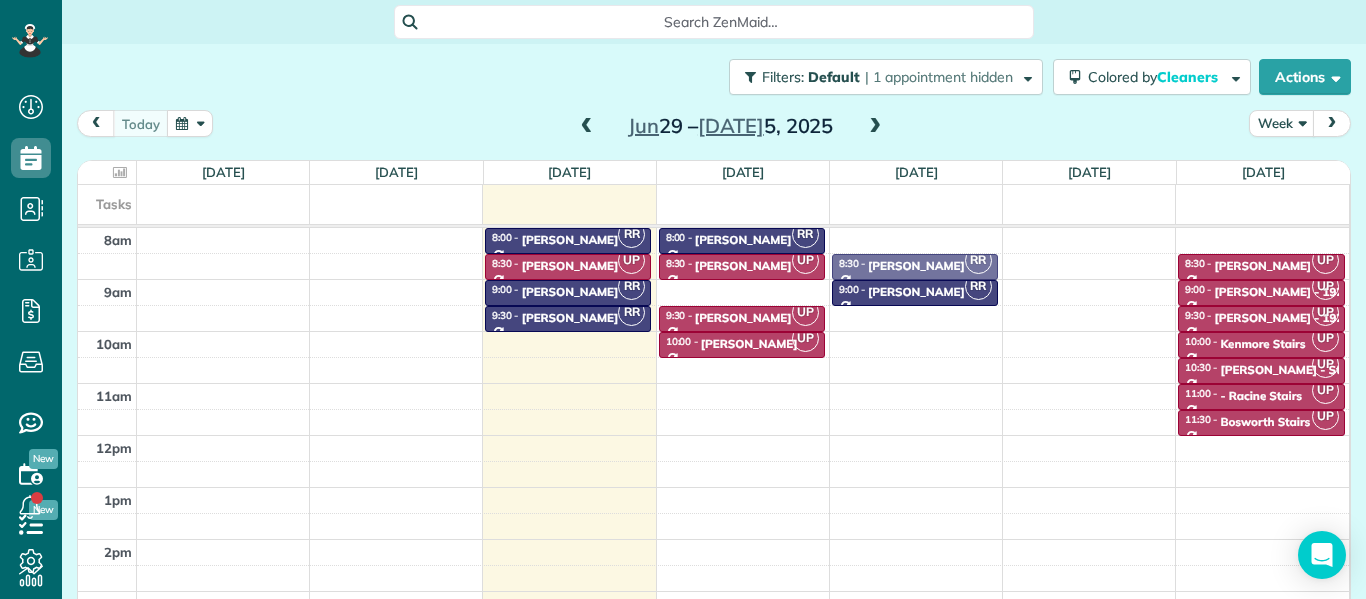 drag, startPoint x: 1075, startPoint y: 285, endPoint x: 908, endPoint y: 255, distance: 169.67322 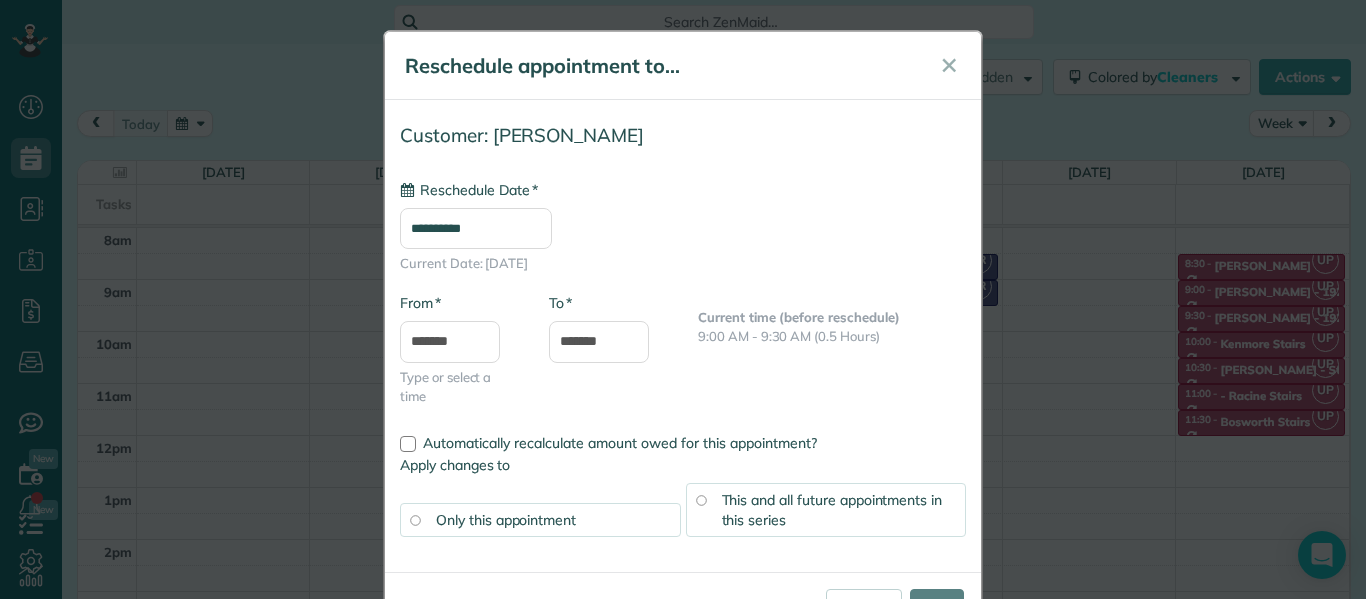 type on "**********" 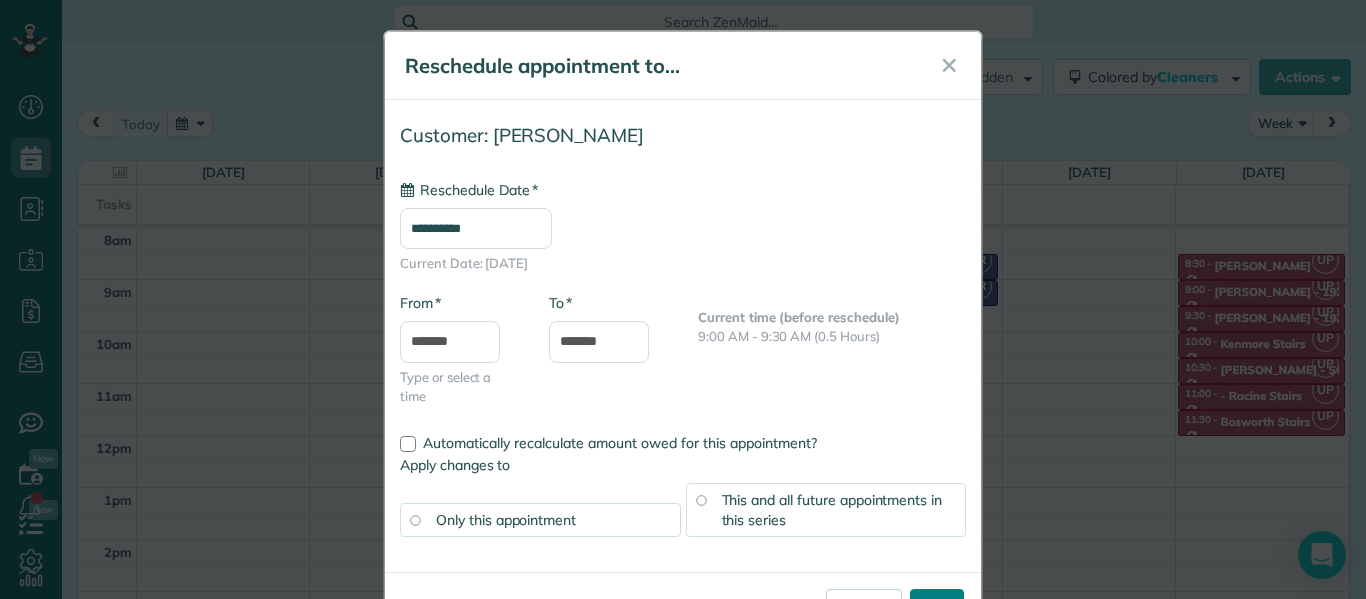 click on "****" at bounding box center (937, 607) 